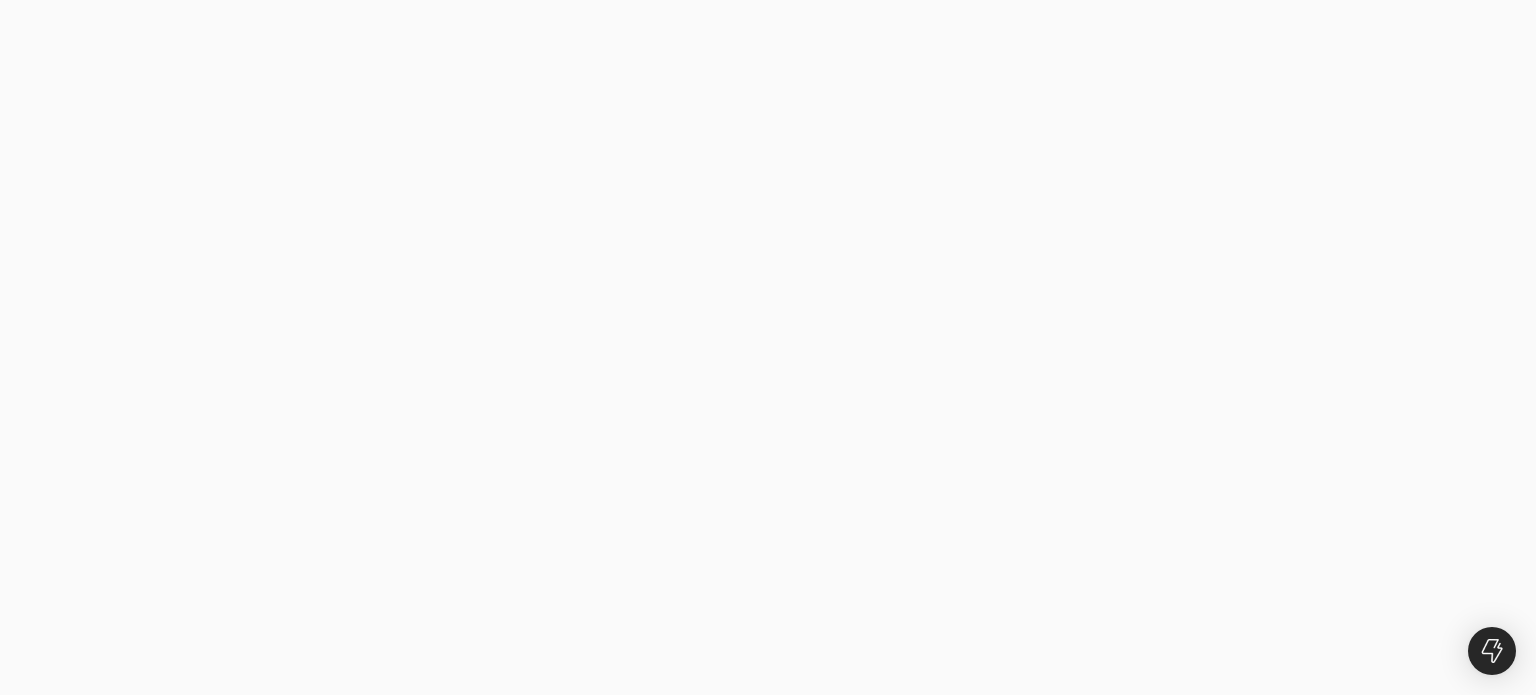scroll, scrollTop: 0, scrollLeft: 0, axis: both 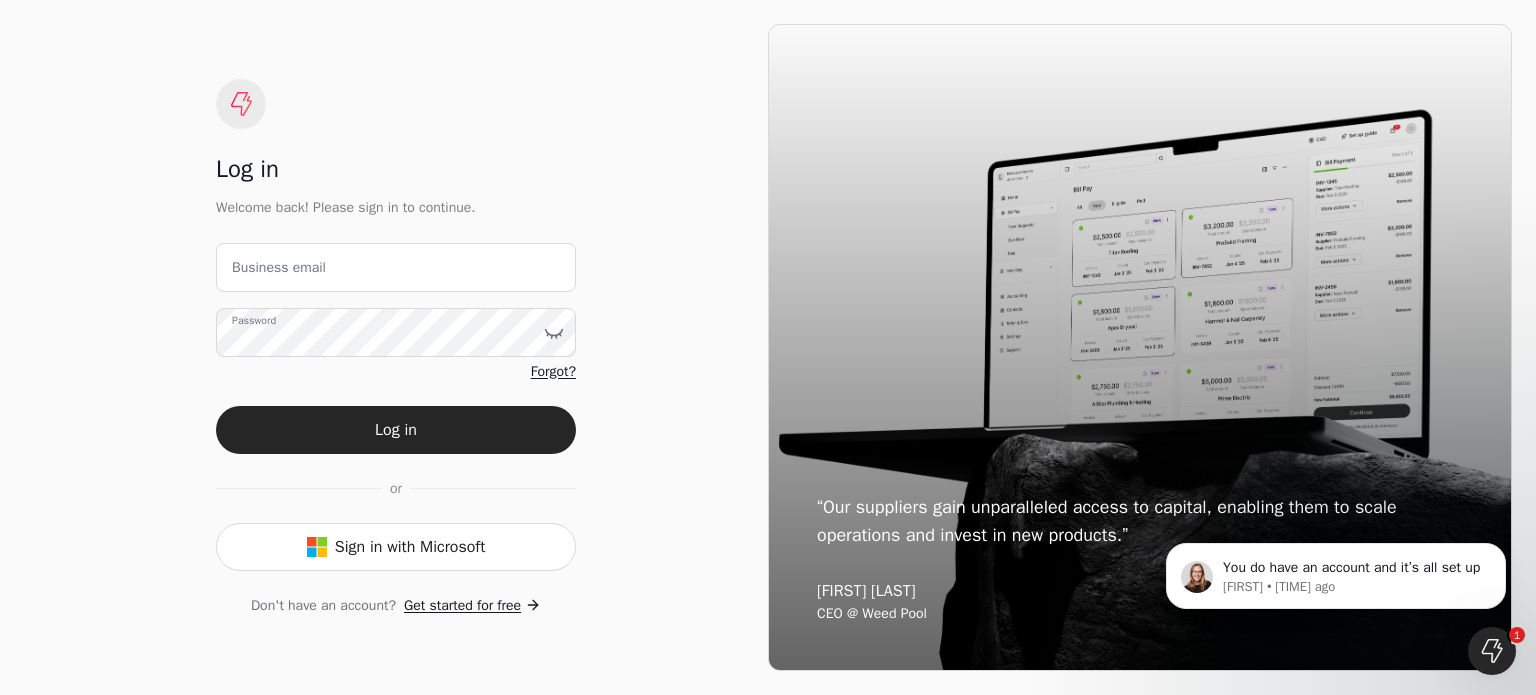 click on "Business email Password Forgot? Log in or Sign in with Microsoft Don't have an account? Get started for free" at bounding box center [396, 429] 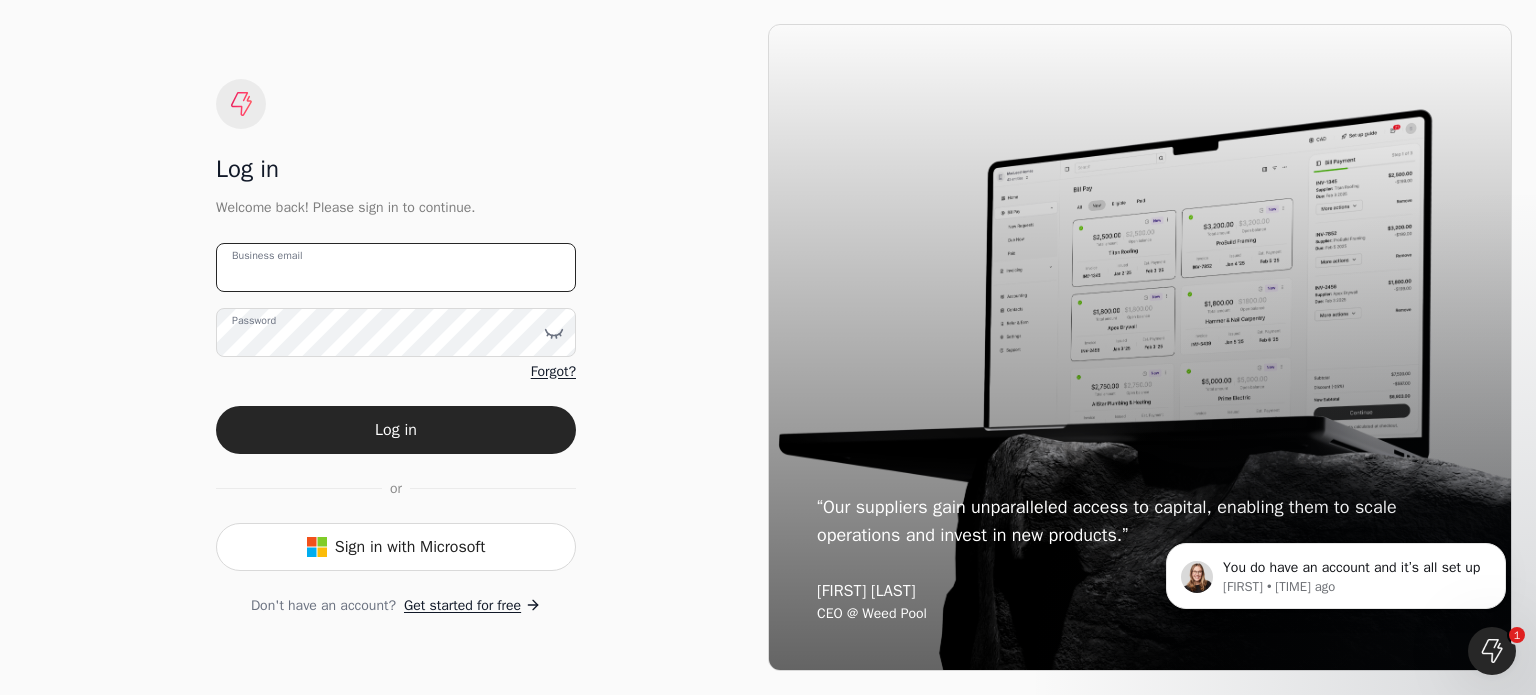 click on "Business email" at bounding box center (396, 267) 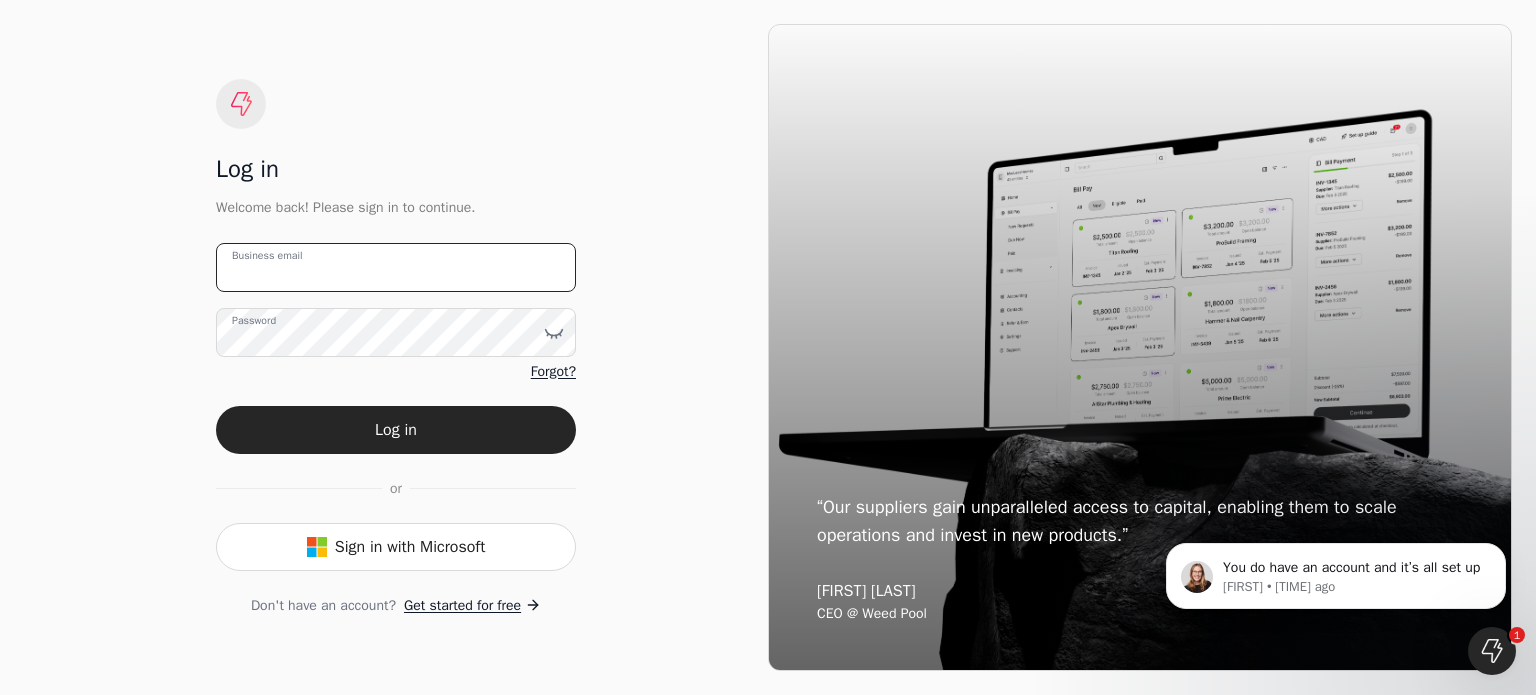 type on "[EMAIL]" 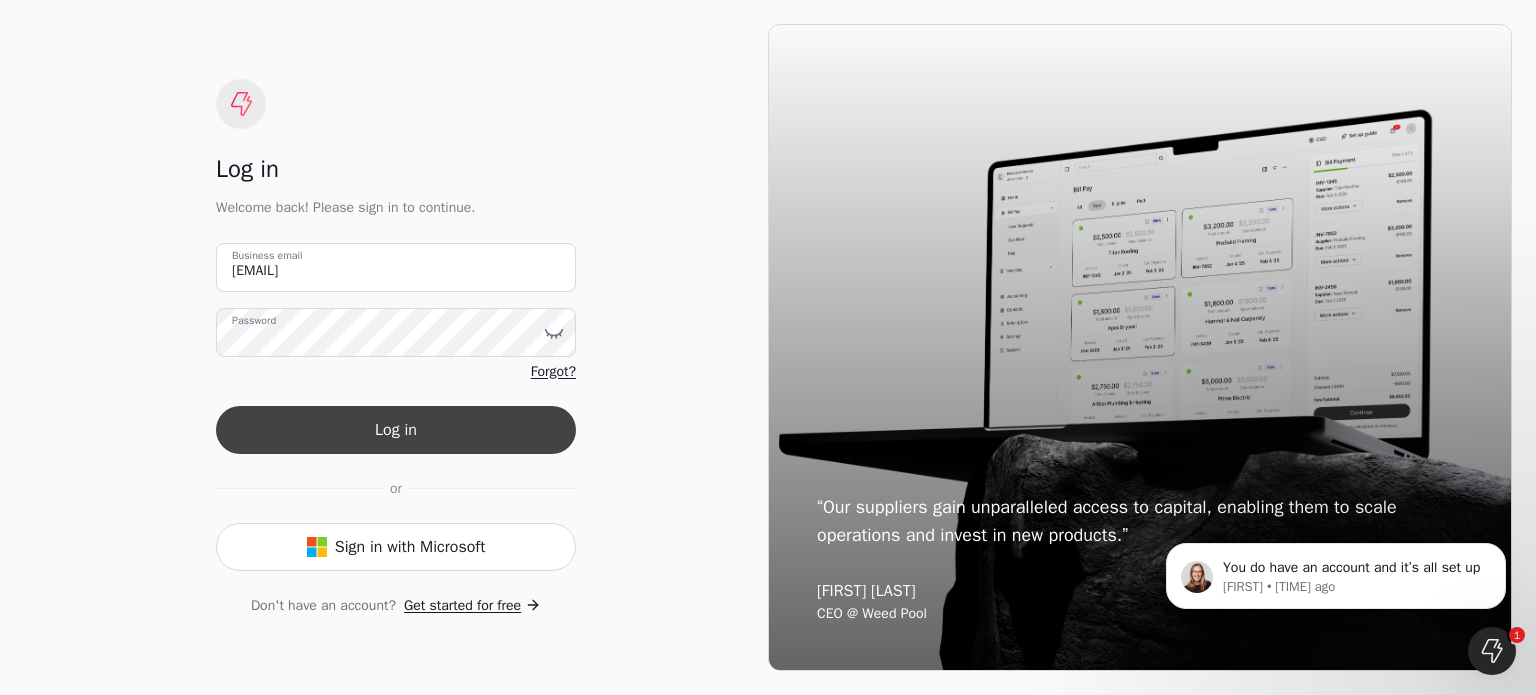 click on "Log in" at bounding box center [396, 430] 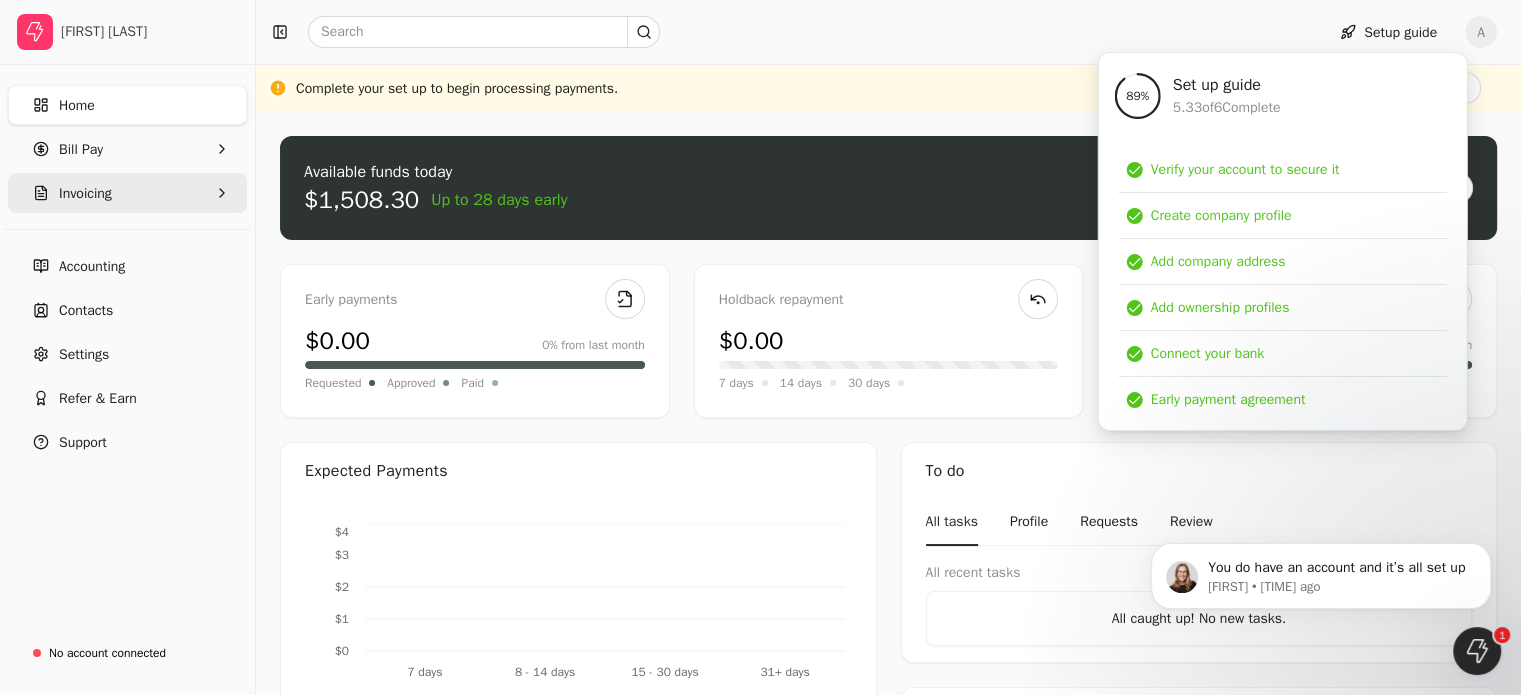 click on "Invoicing" at bounding box center (127, 193) 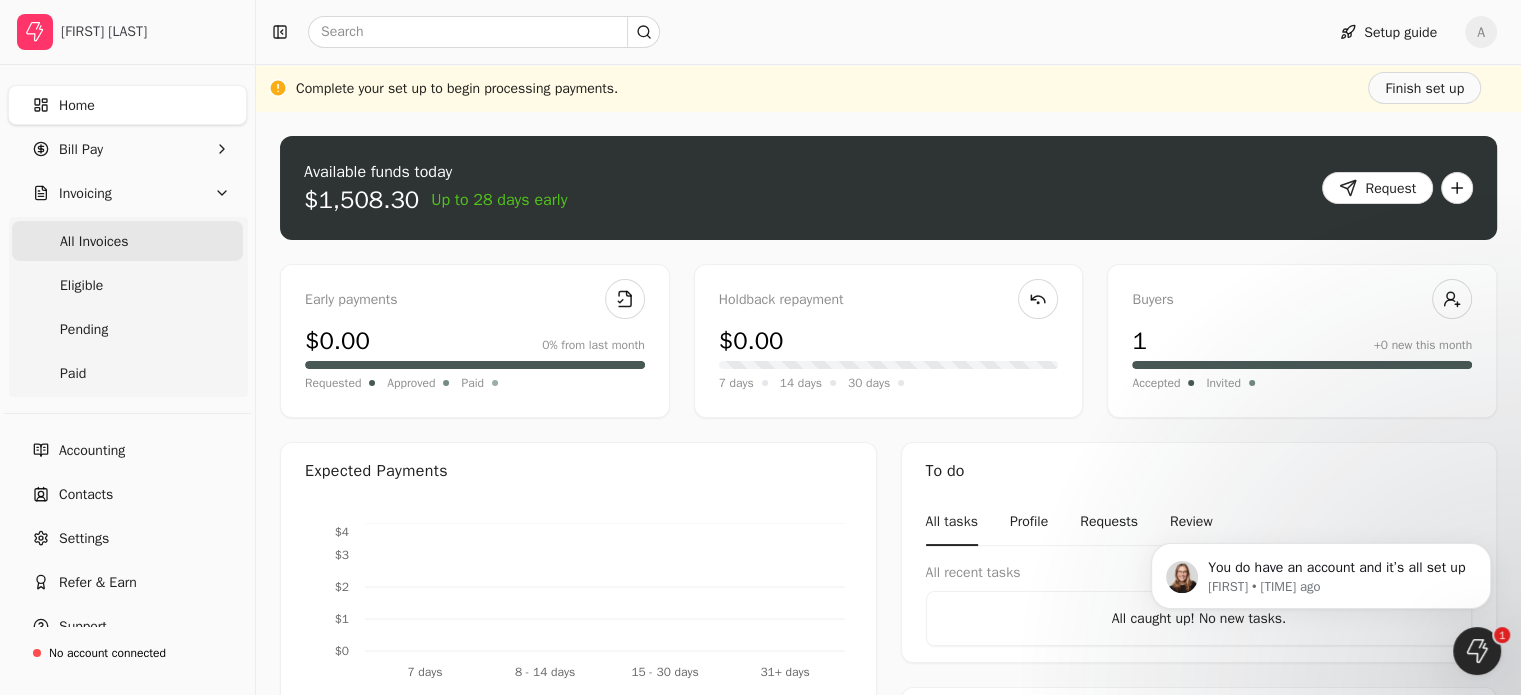 click on "All Invoices" at bounding box center (94, 241) 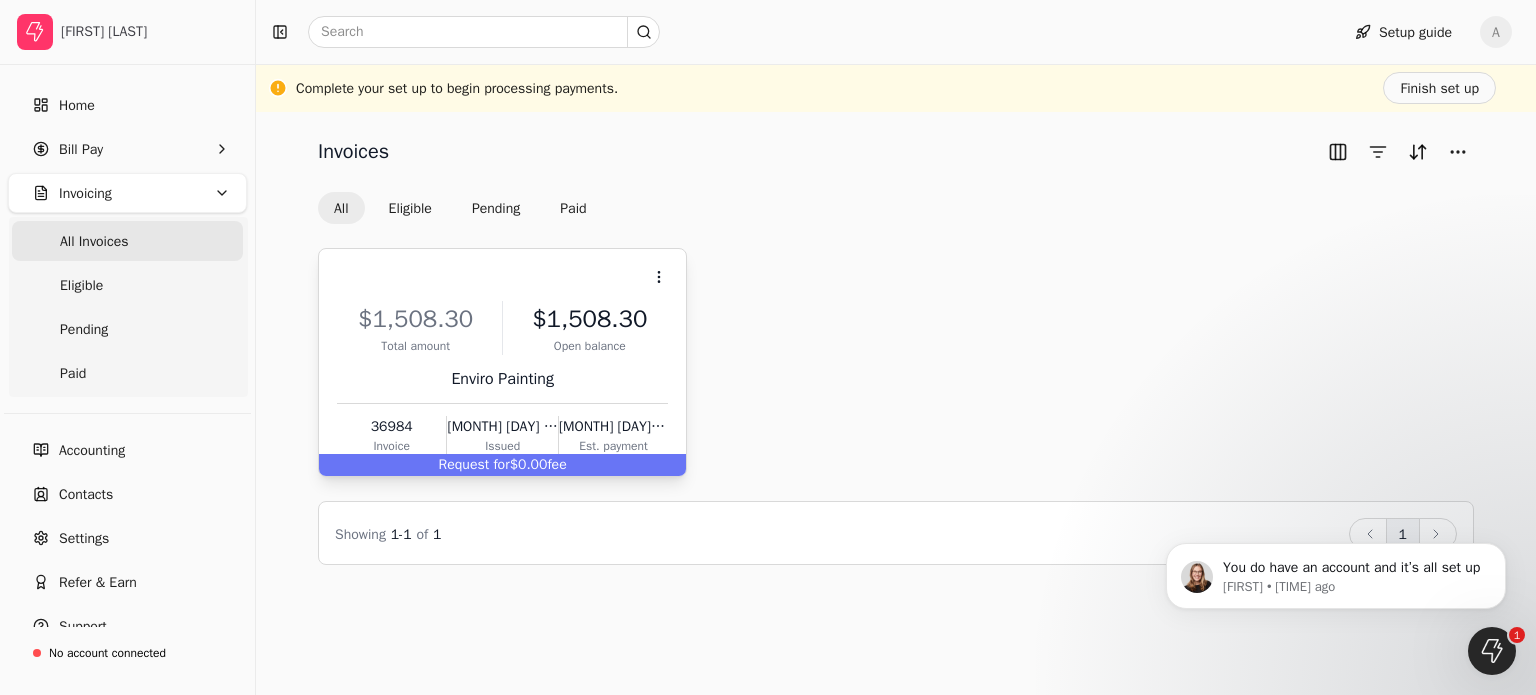 click on "Request for  $0.00  fee" at bounding box center [502, 465] 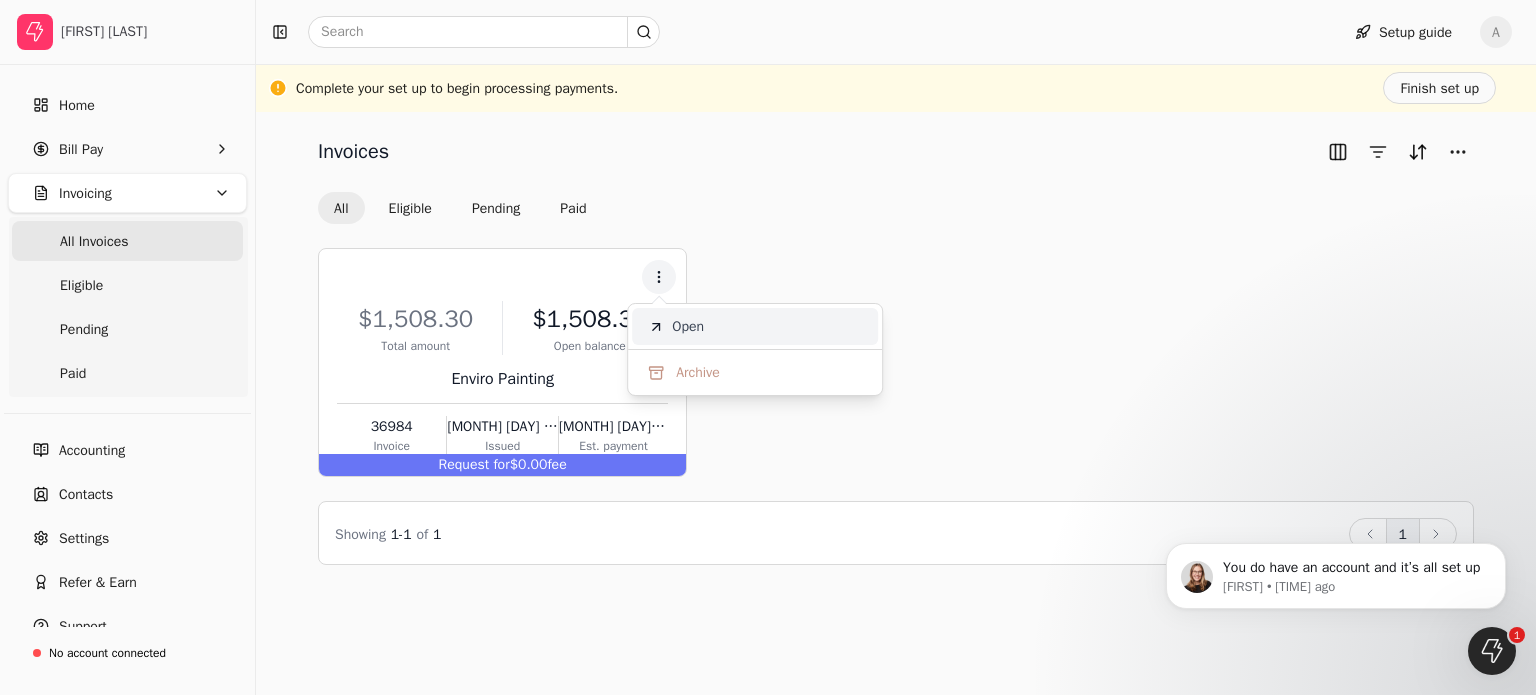 click on "Open" at bounding box center [755, 326] 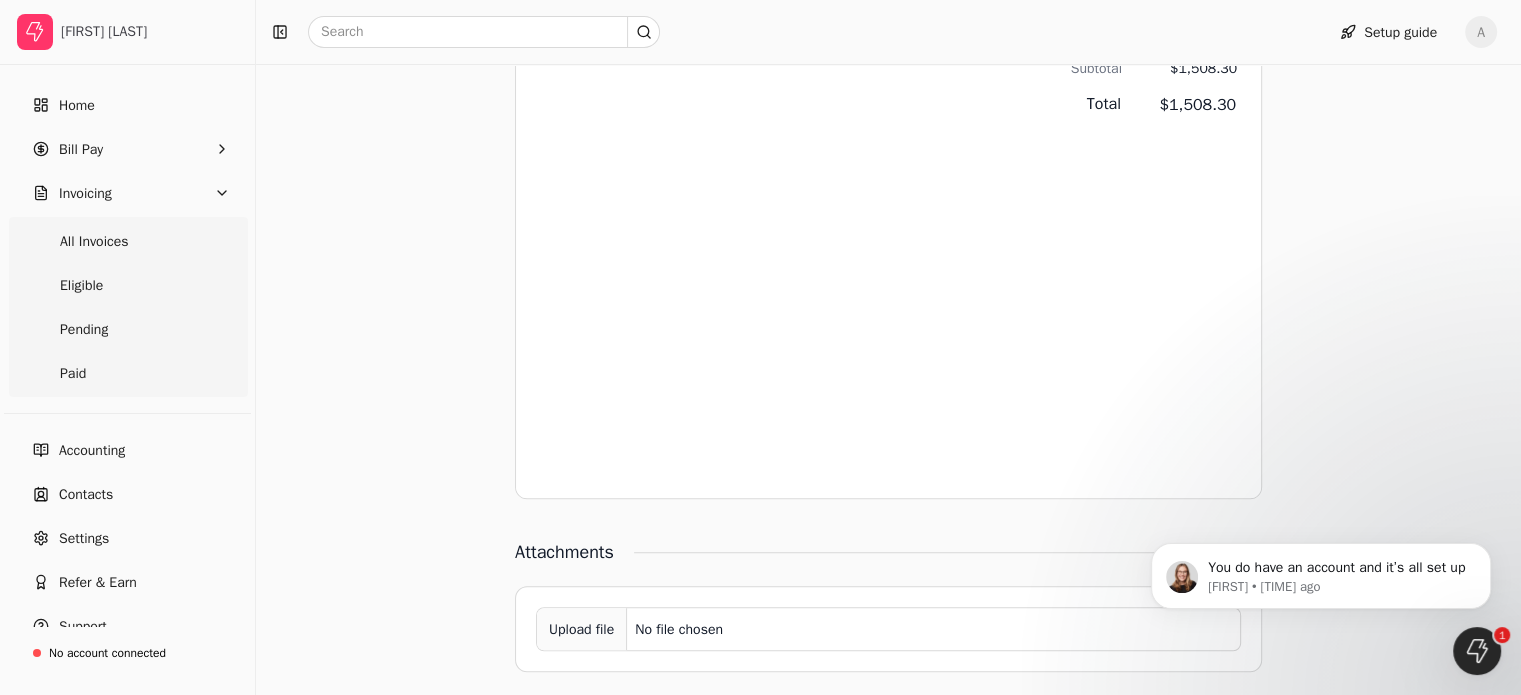 scroll, scrollTop: 1372, scrollLeft: 0, axis: vertical 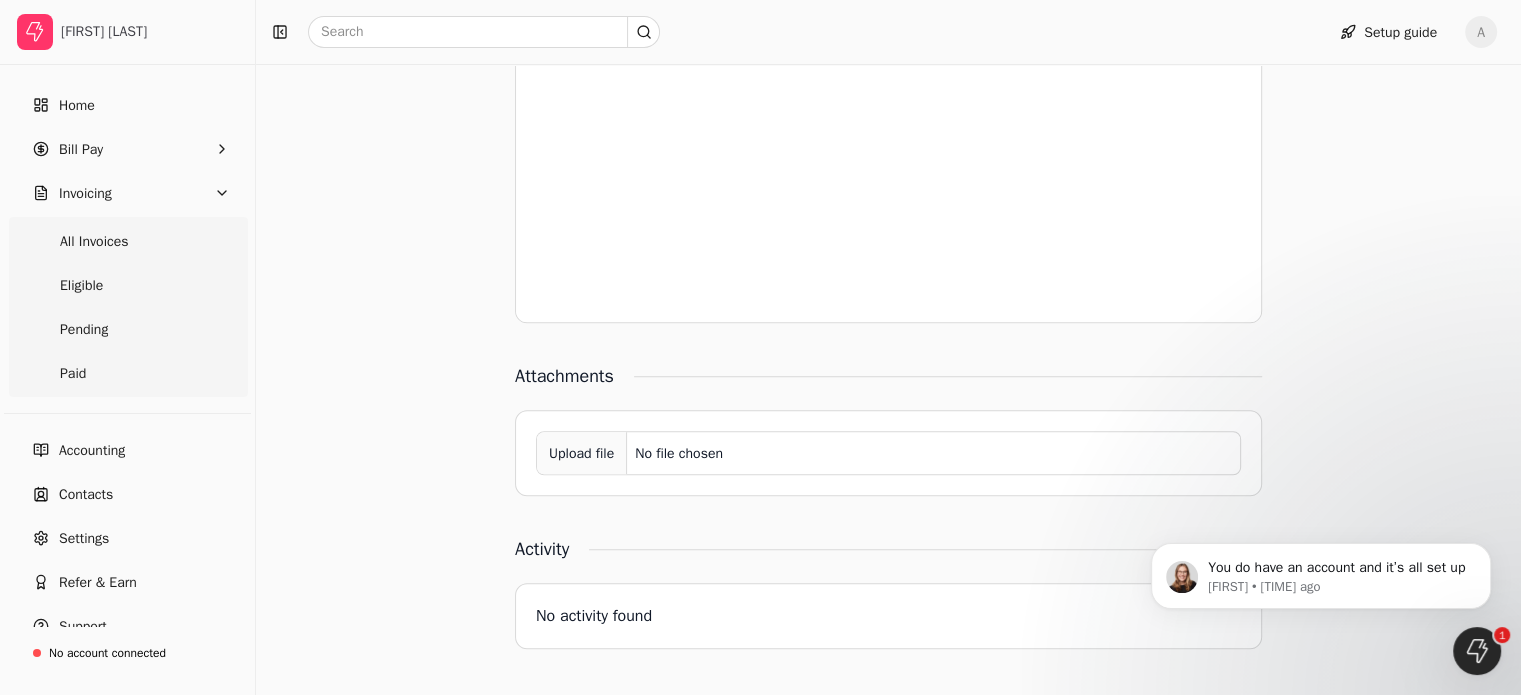 click at bounding box center [1477, 651] 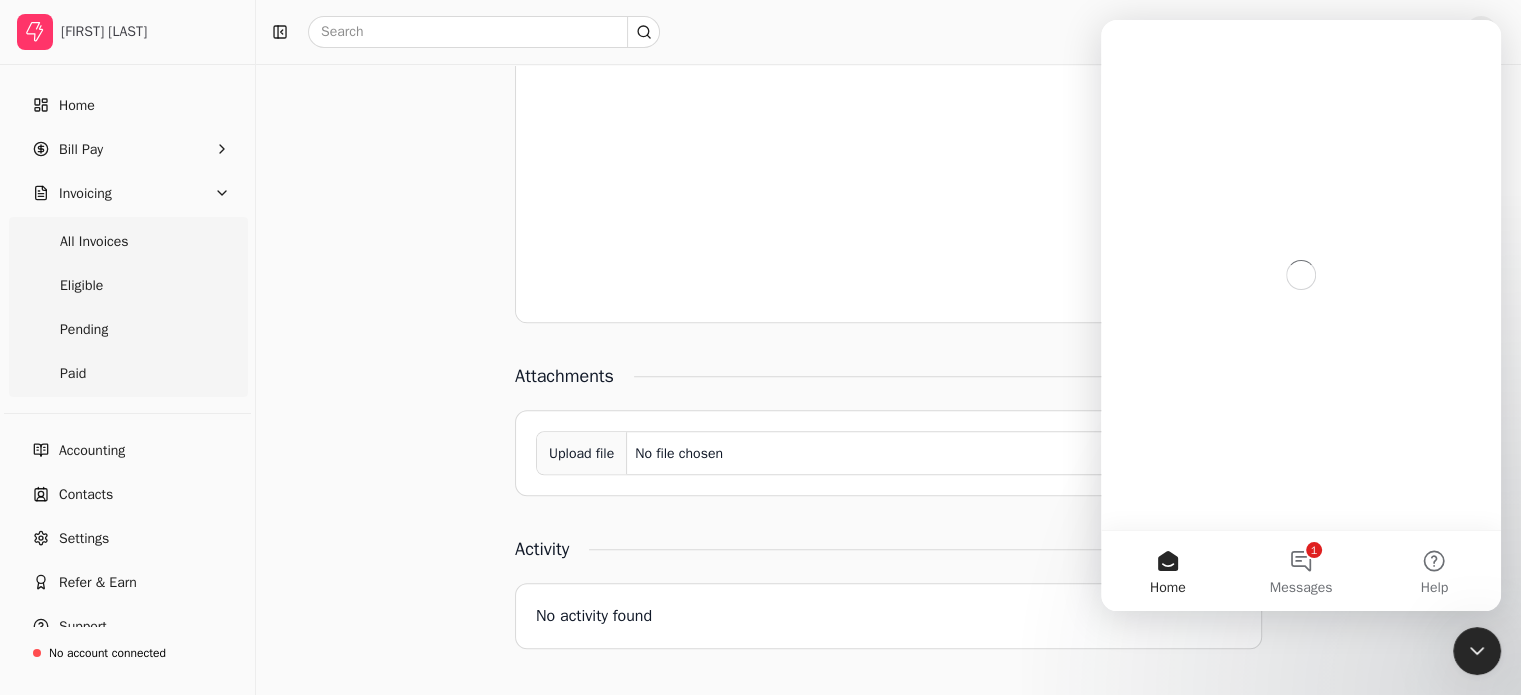 scroll, scrollTop: 0, scrollLeft: 0, axis: both 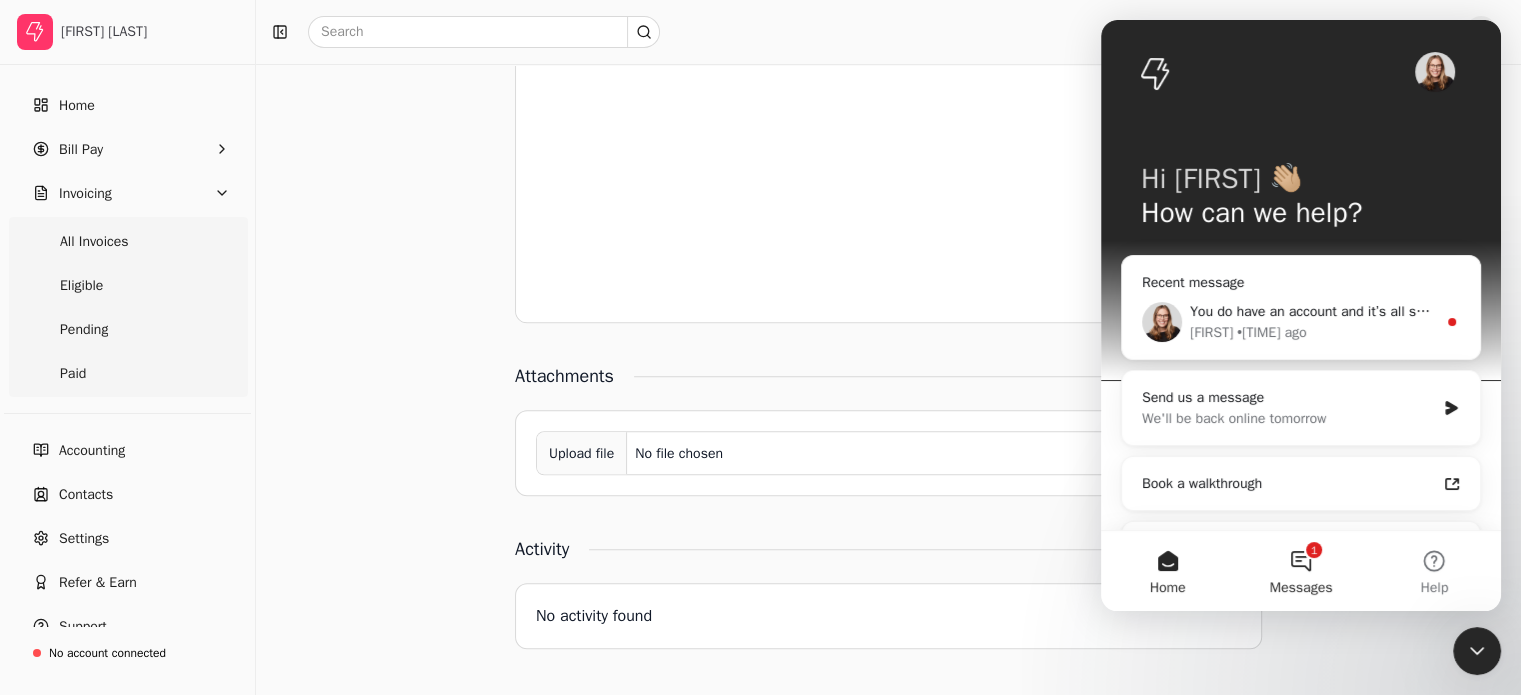 click on "1 Messages" at bounding box center [1300, 571] 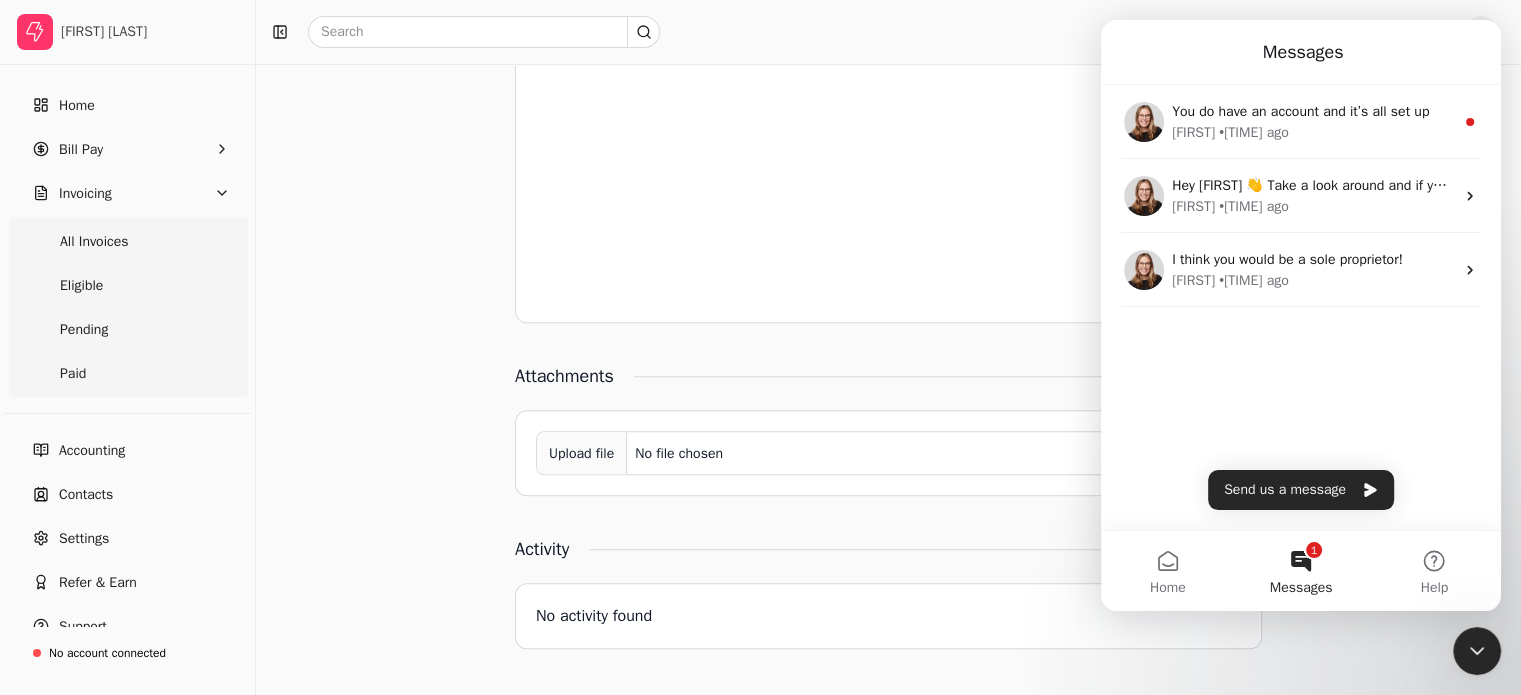 click at bounding box center [1477, 651] 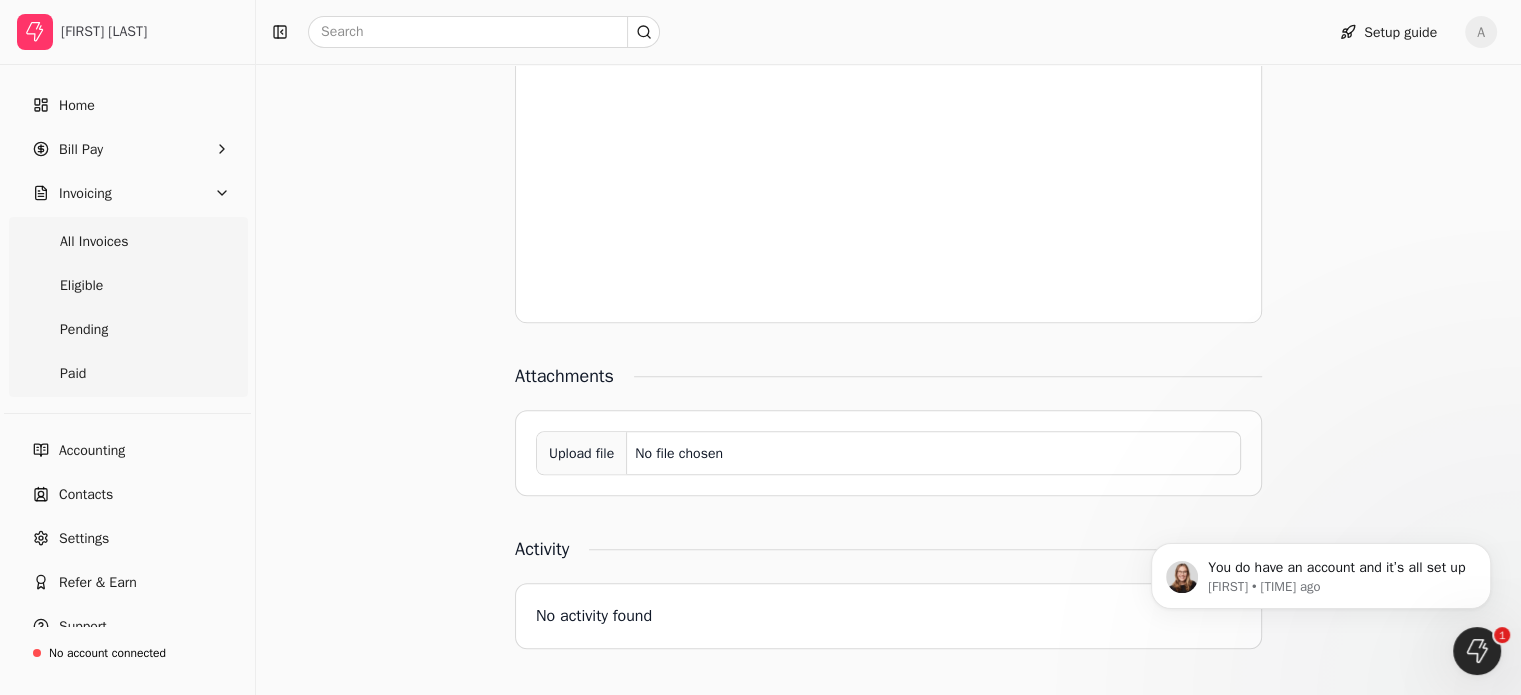 scroll, scrollTop: 0, scrollLeft: 0, axis: both 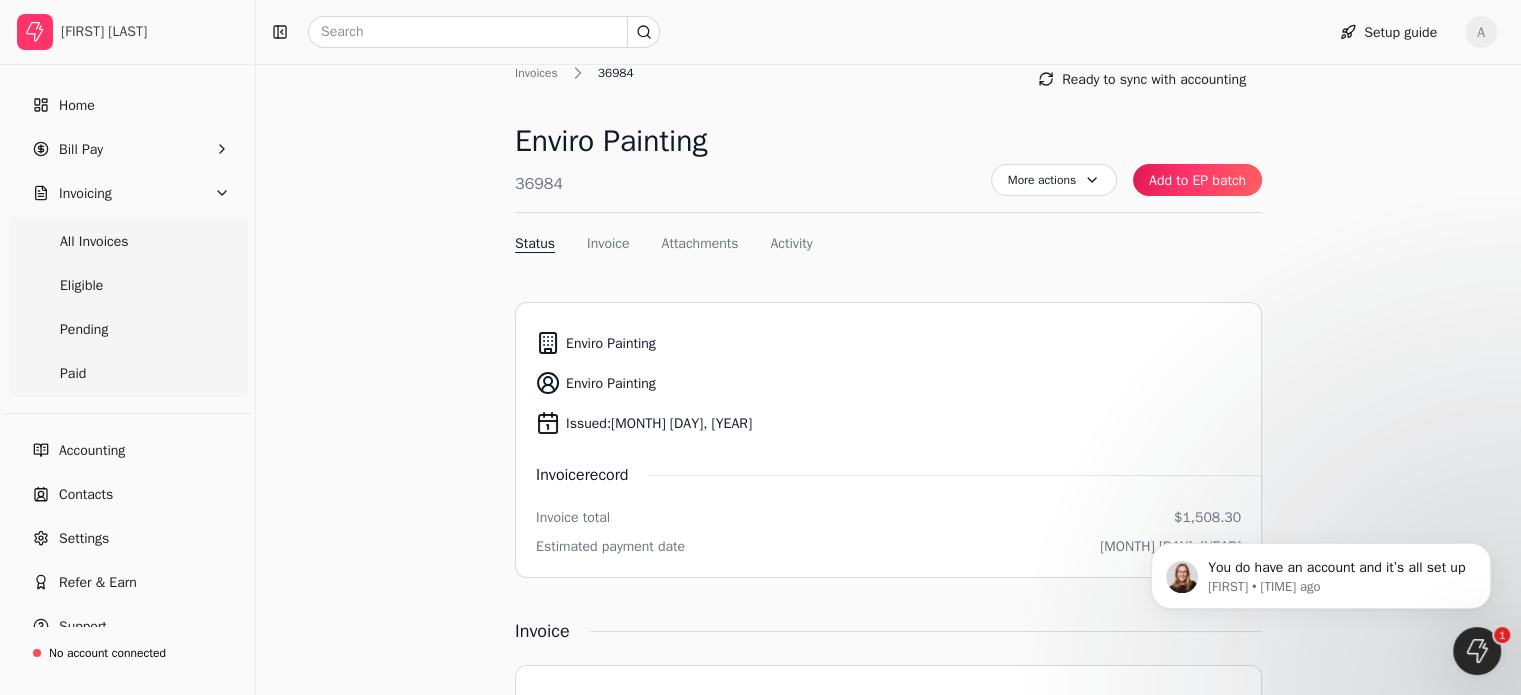 click on "Status" at bounding box center (535, 243) 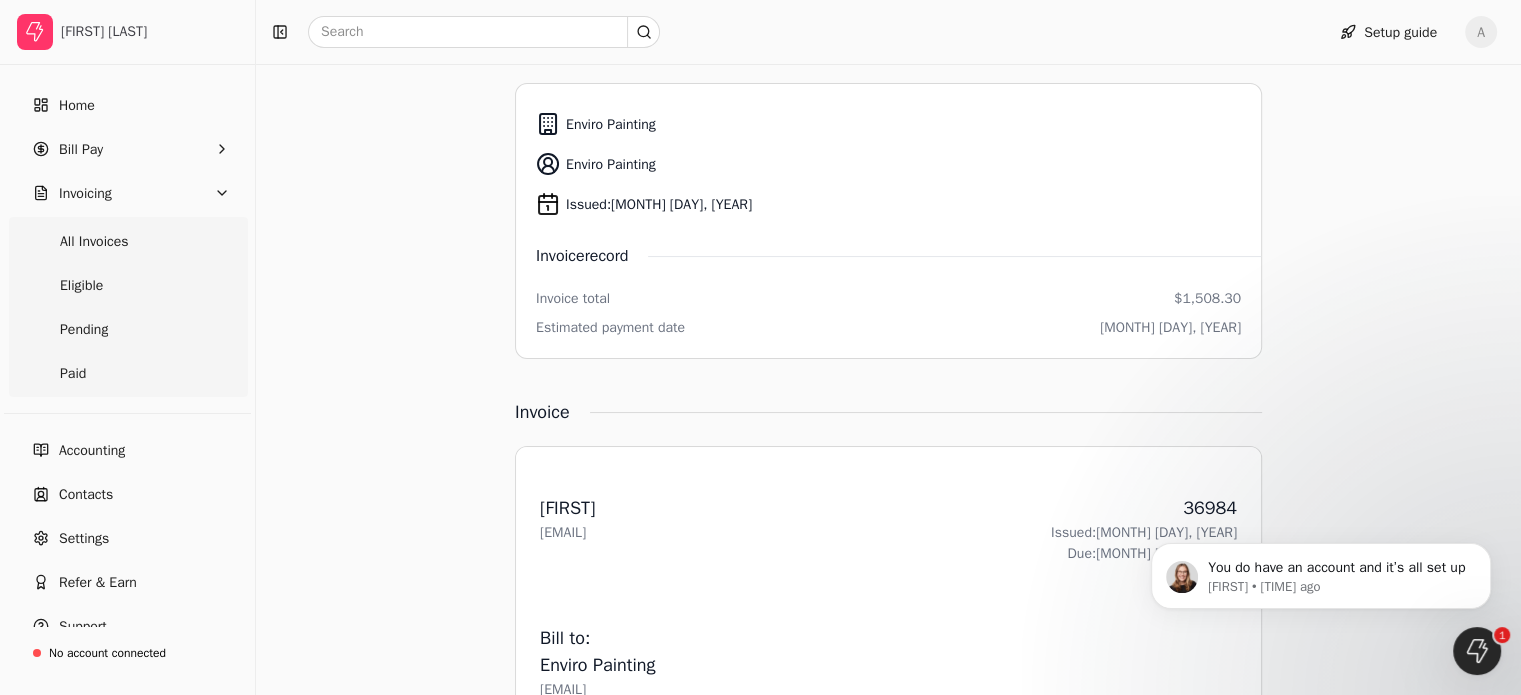scroll, scrollTop: 335, scrollLeft: 0, axis: vertical 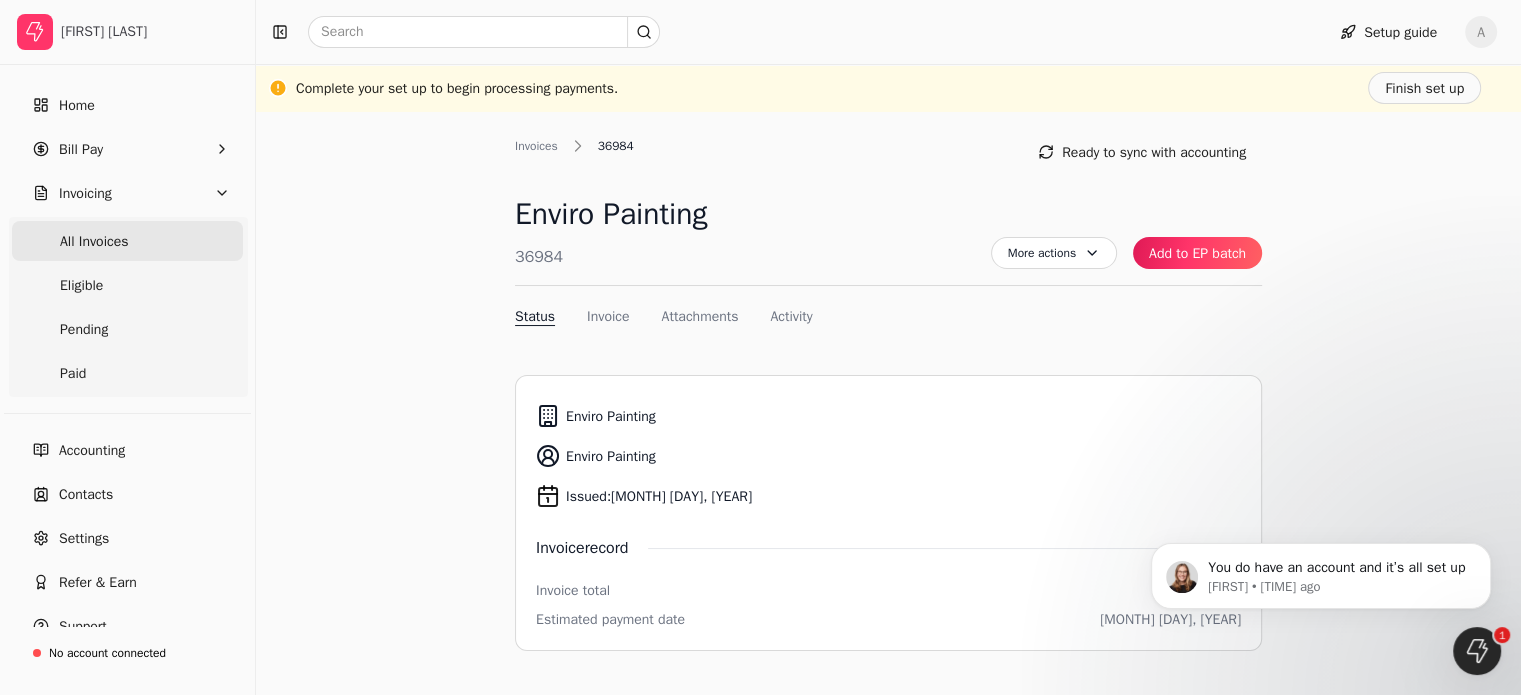 click on "All Invoices" at bounding box center (94, 241) 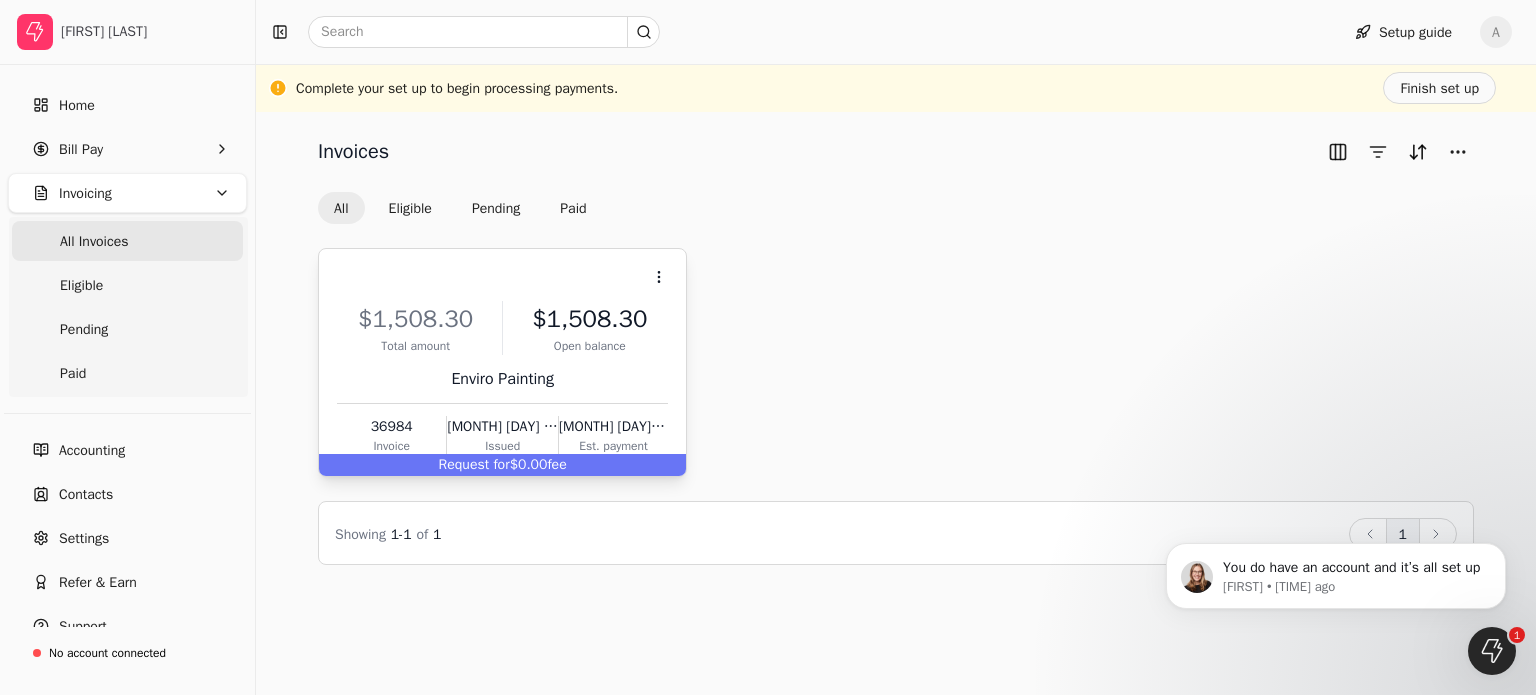 click on "Request for" at bounding box center [474, 464] 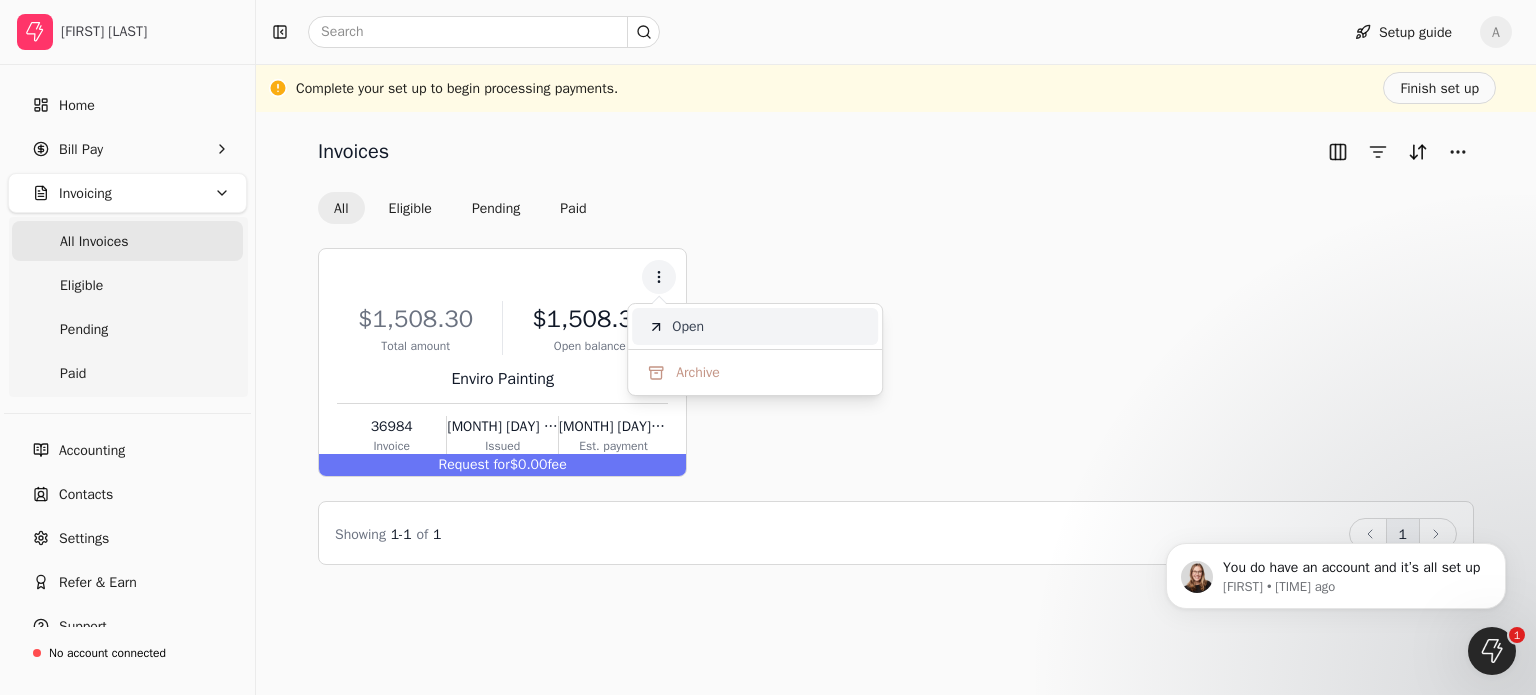 click on "Open" at bounding box center (755, 326) 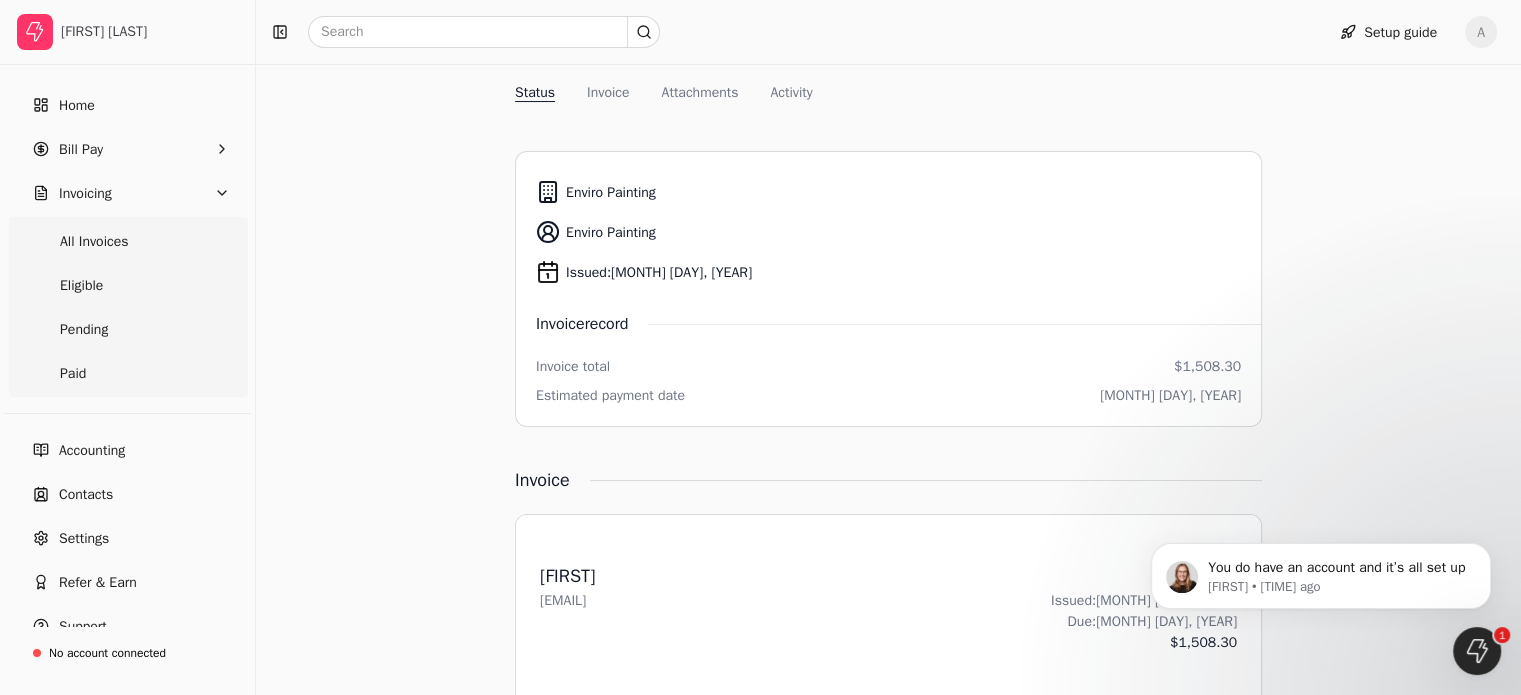 scroll, scrollTop: 221, scrollLeft: 0, axis: vertical 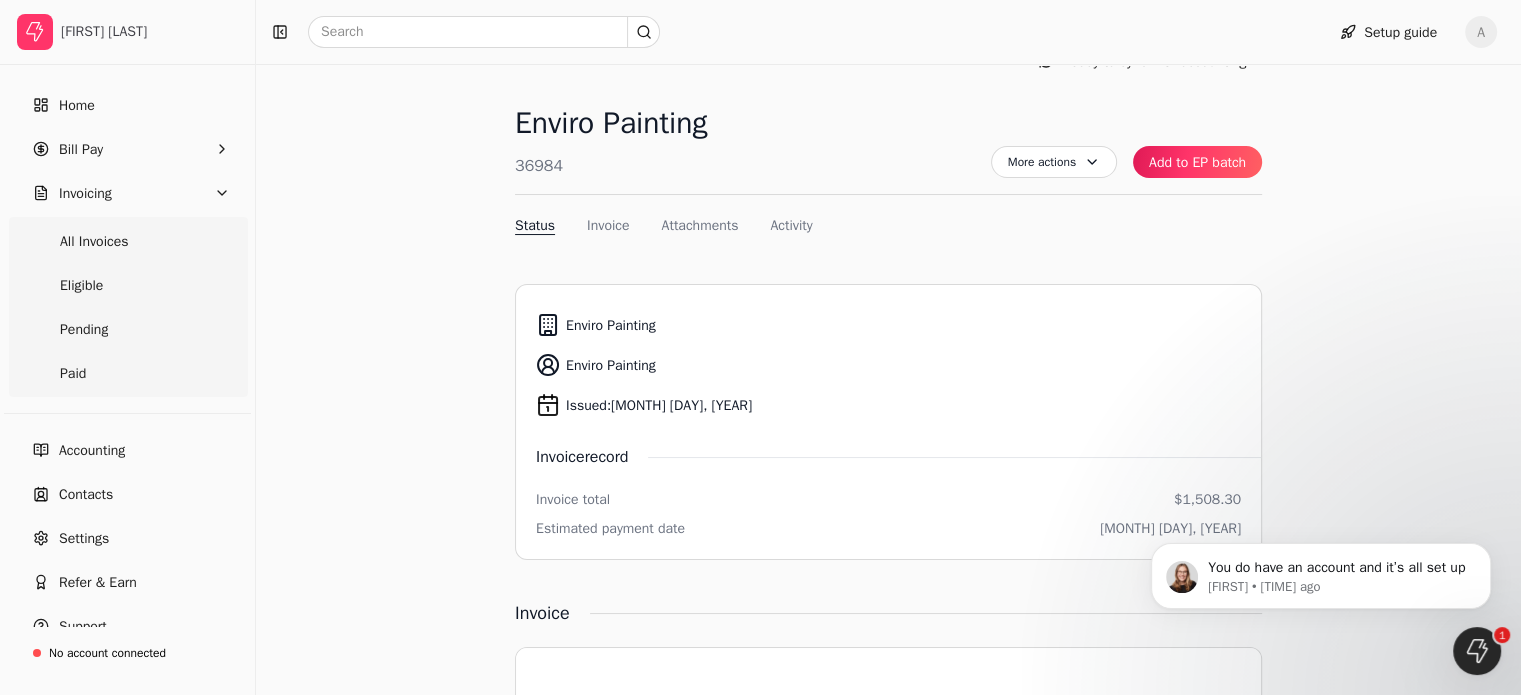click on "Status Invoice Attachments Activity" at bounding box center (888, 229) 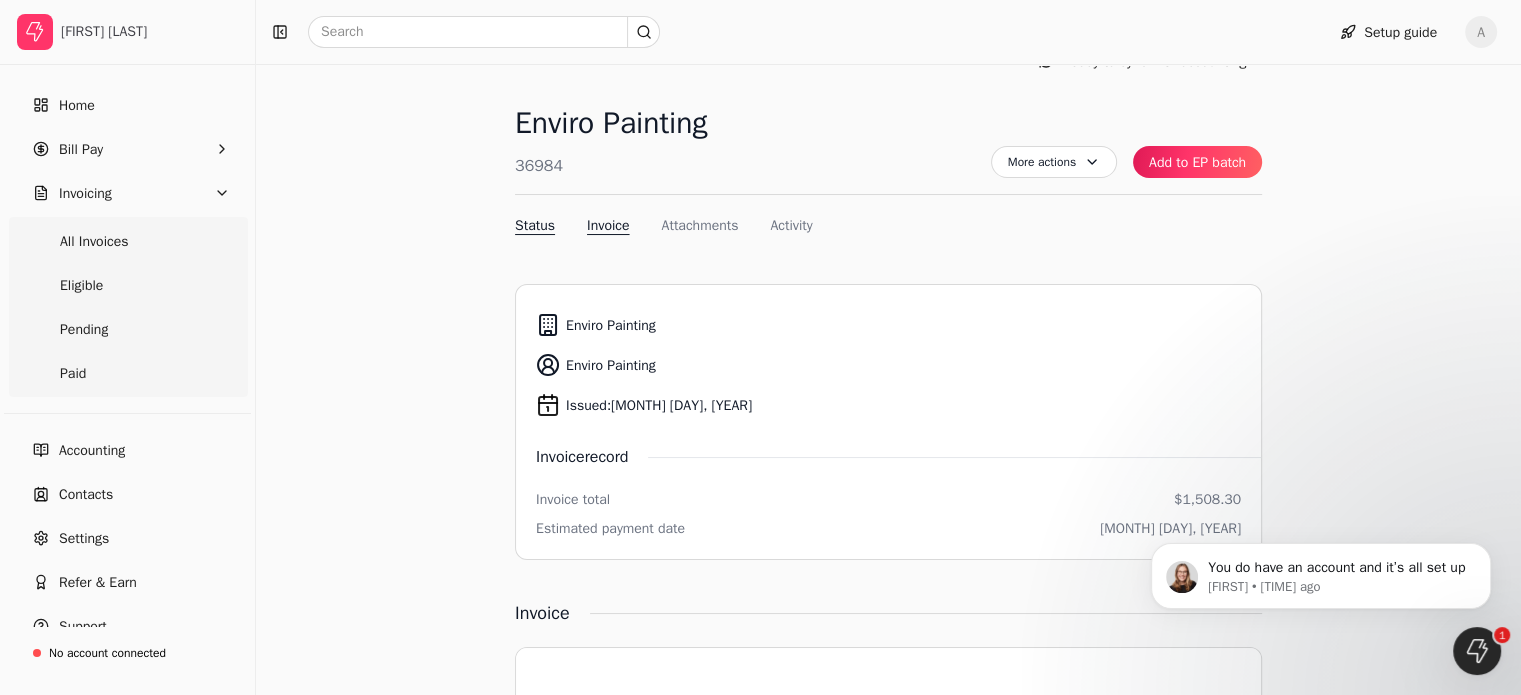 click on "Invoice" at bounding box center [608, 225] 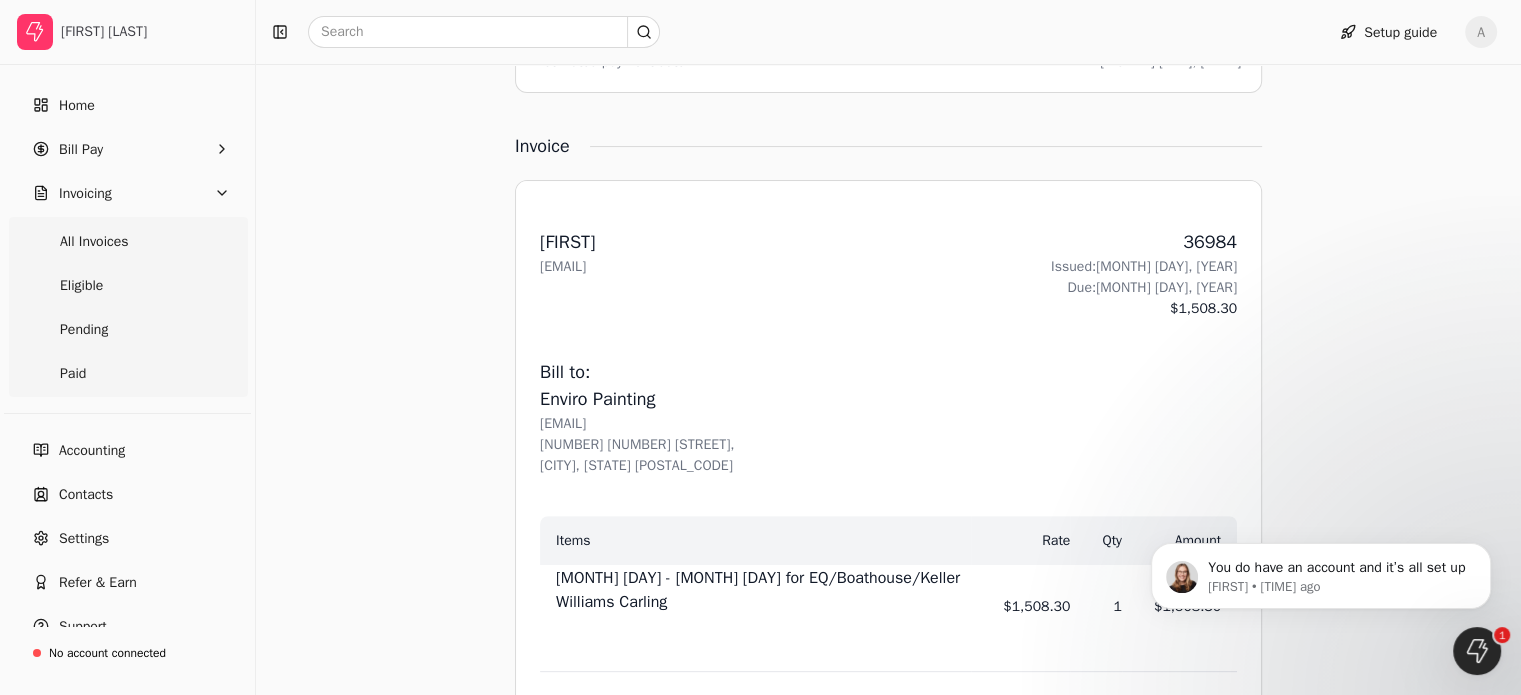 scroll, scrollTop: 650, scrollLeft: 0, axis: vertical 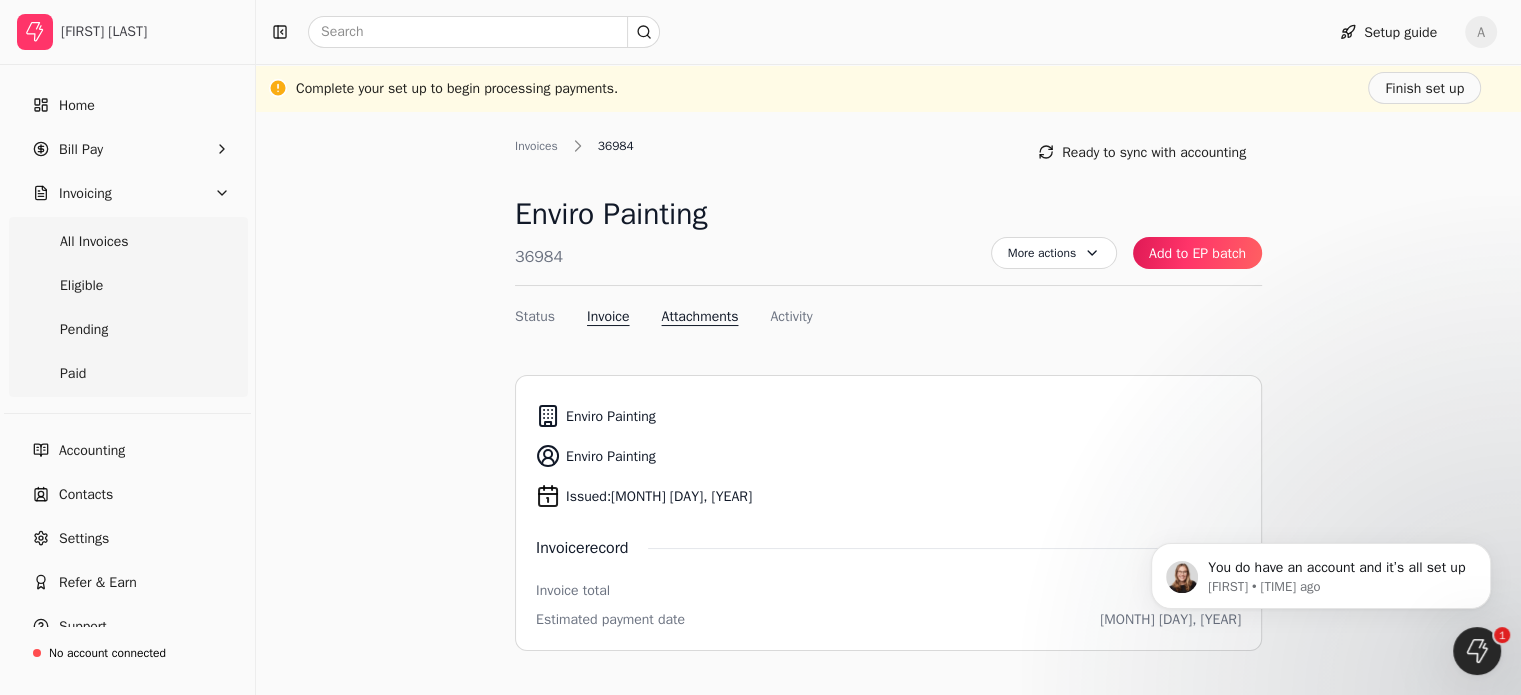 click on "Attachments" at bounding box center [699, 316] 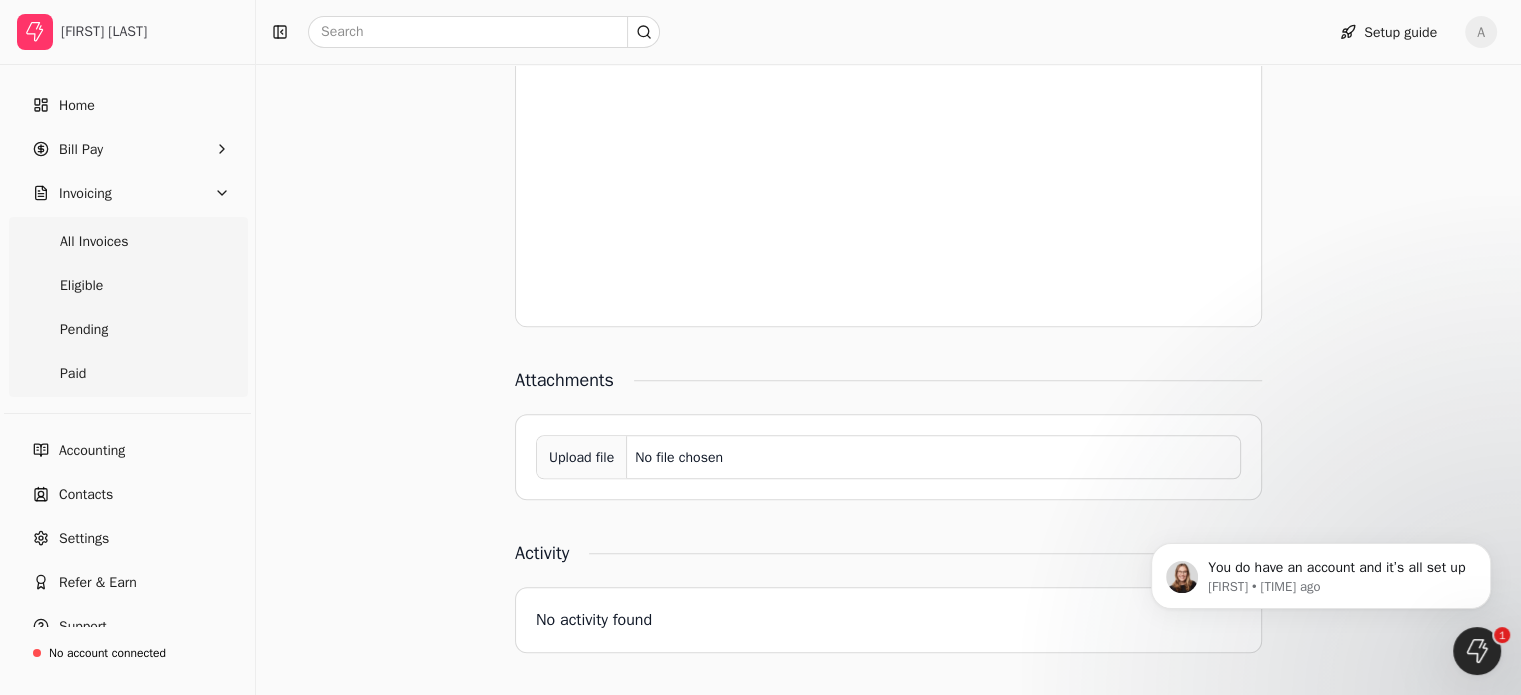 scroll, scrollTop: 1372, scrollLeft: 0, axis: vertical 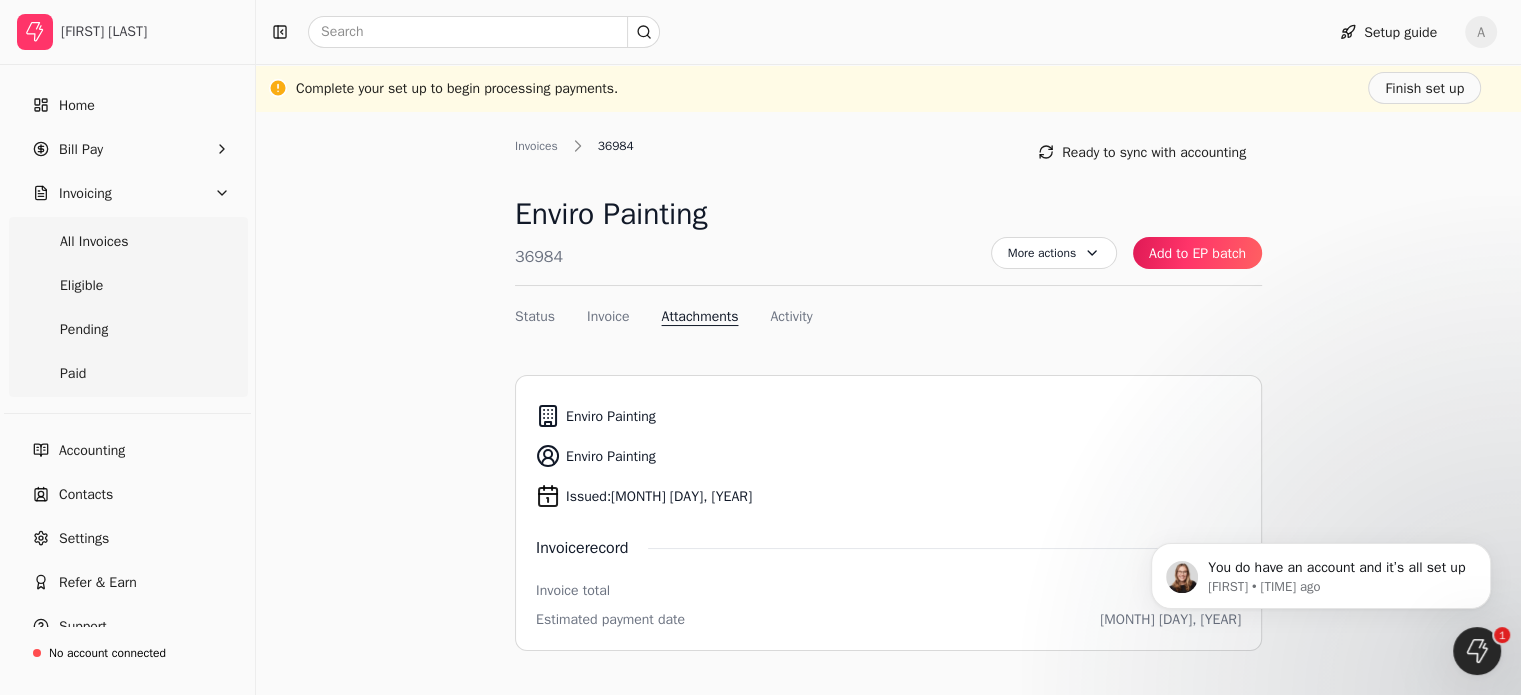 click on "Invoices 36984 Ready to sync with accounting Enviro Painting 36984 More actions Context Menu Button Add to EP batch Status Invoice Attachments Activity" at bounding box center (888, 235) 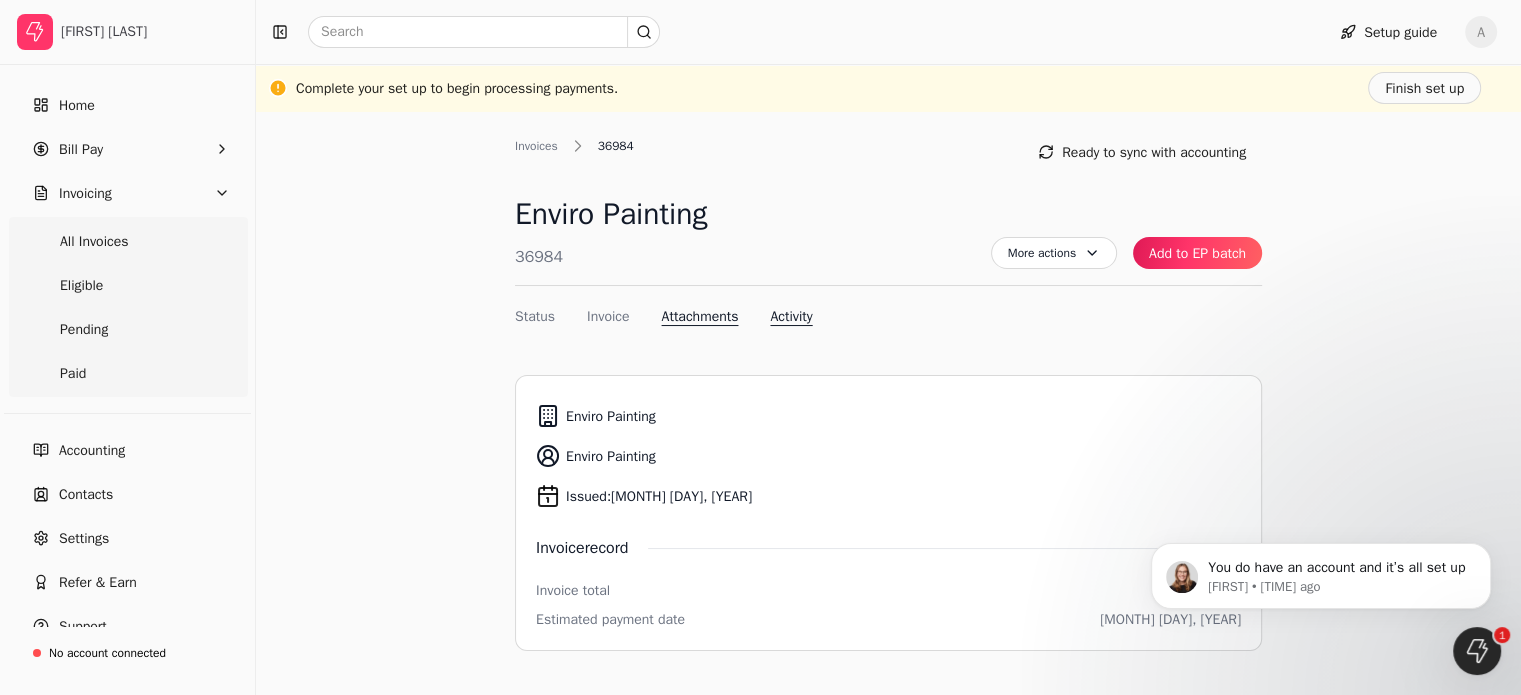 click on "Activity" at bounding box center [791, 316] 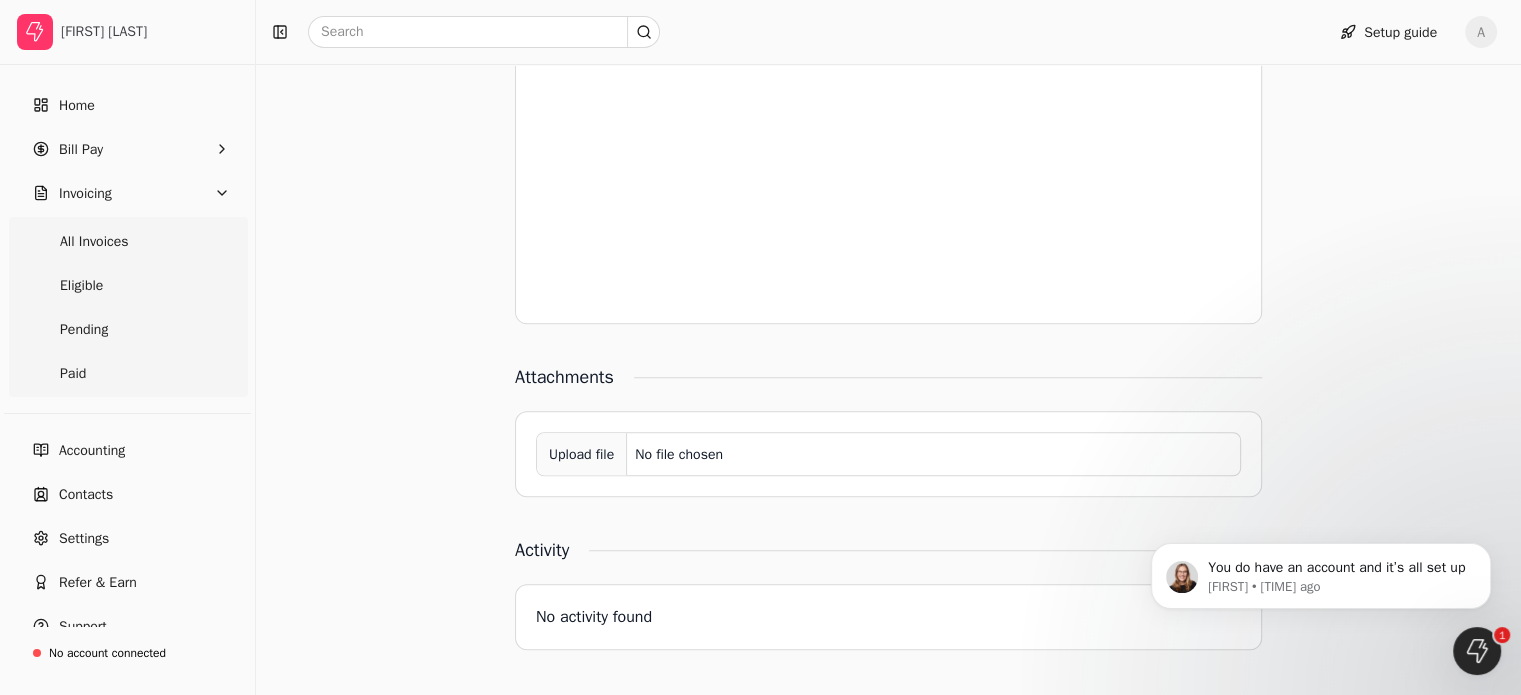 scroll, scrollTop: 1372, scrollLeft: 0, axis: vertical 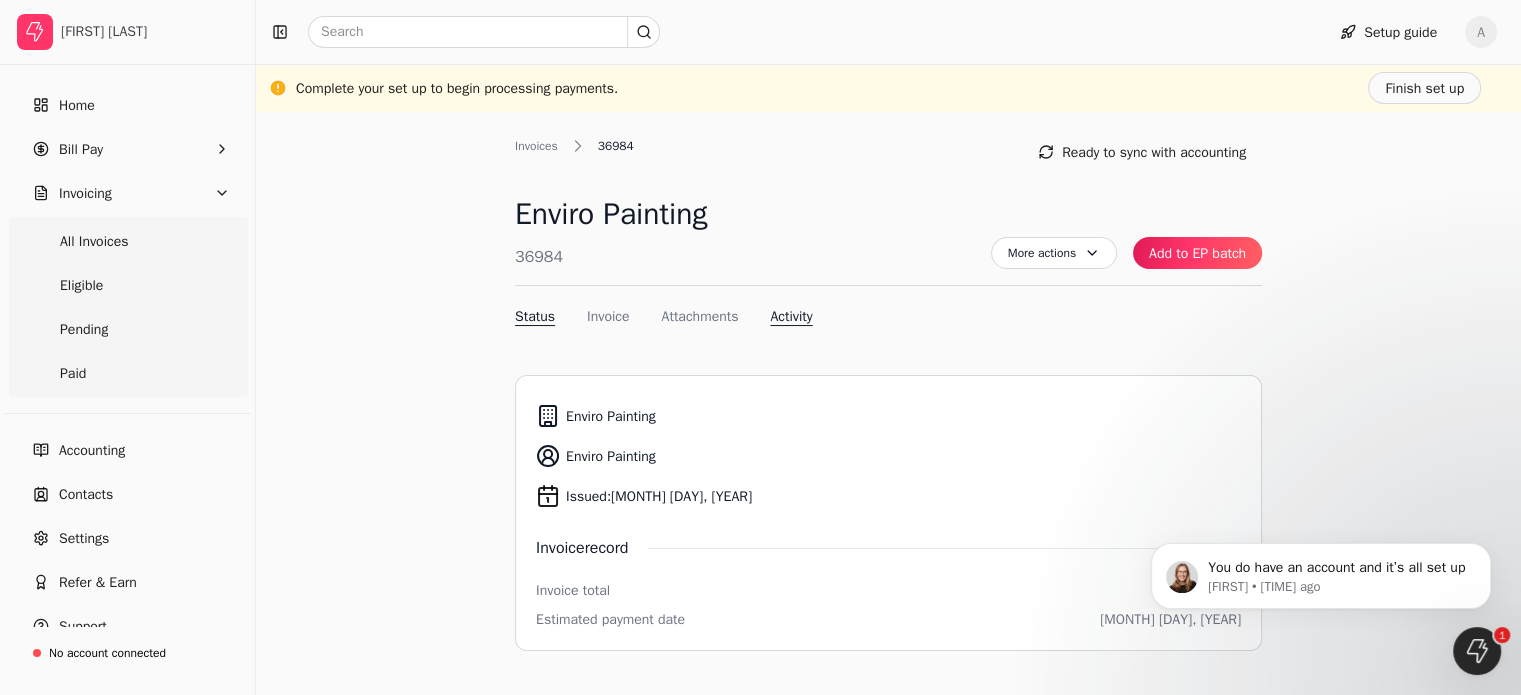 click on "Status" at bounding box center [535, 316] 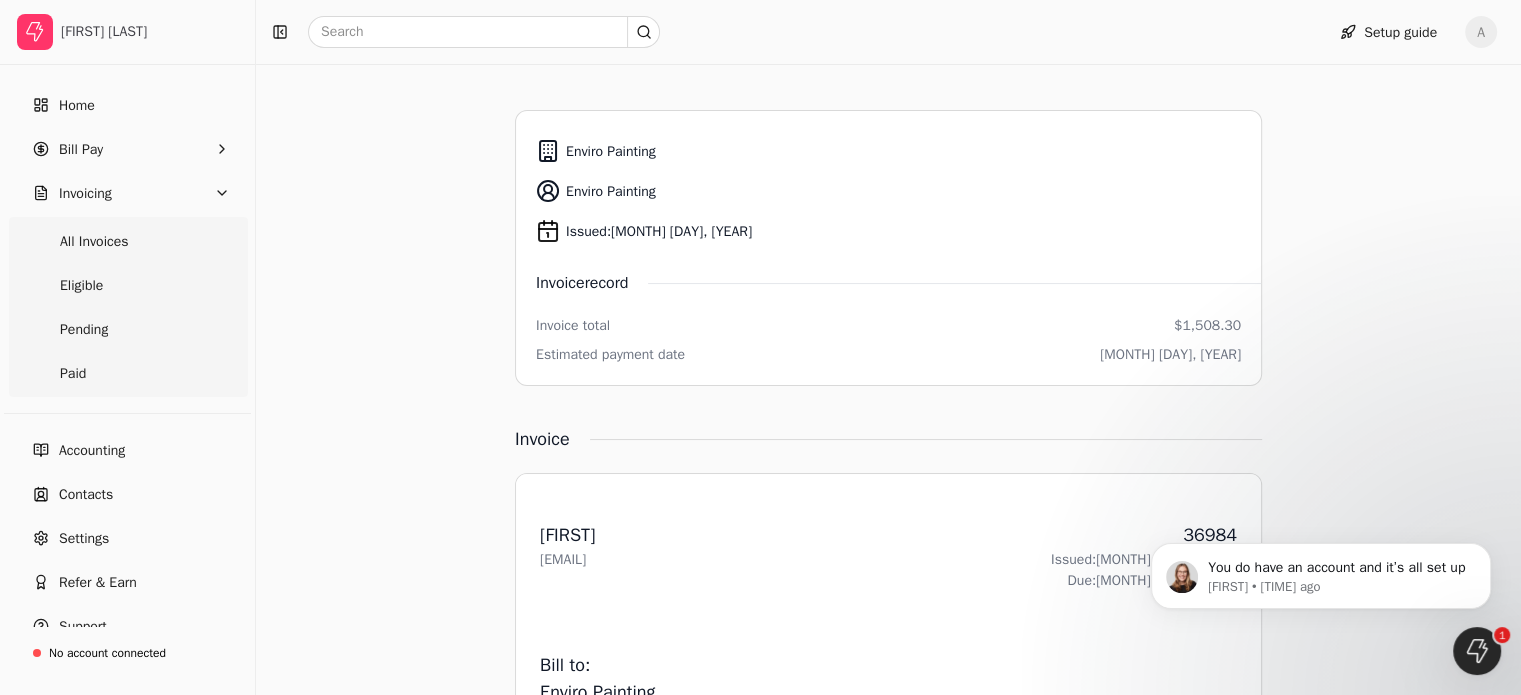 scroll, scrollTop: 335, scrollLeft: 0, axis: vertical 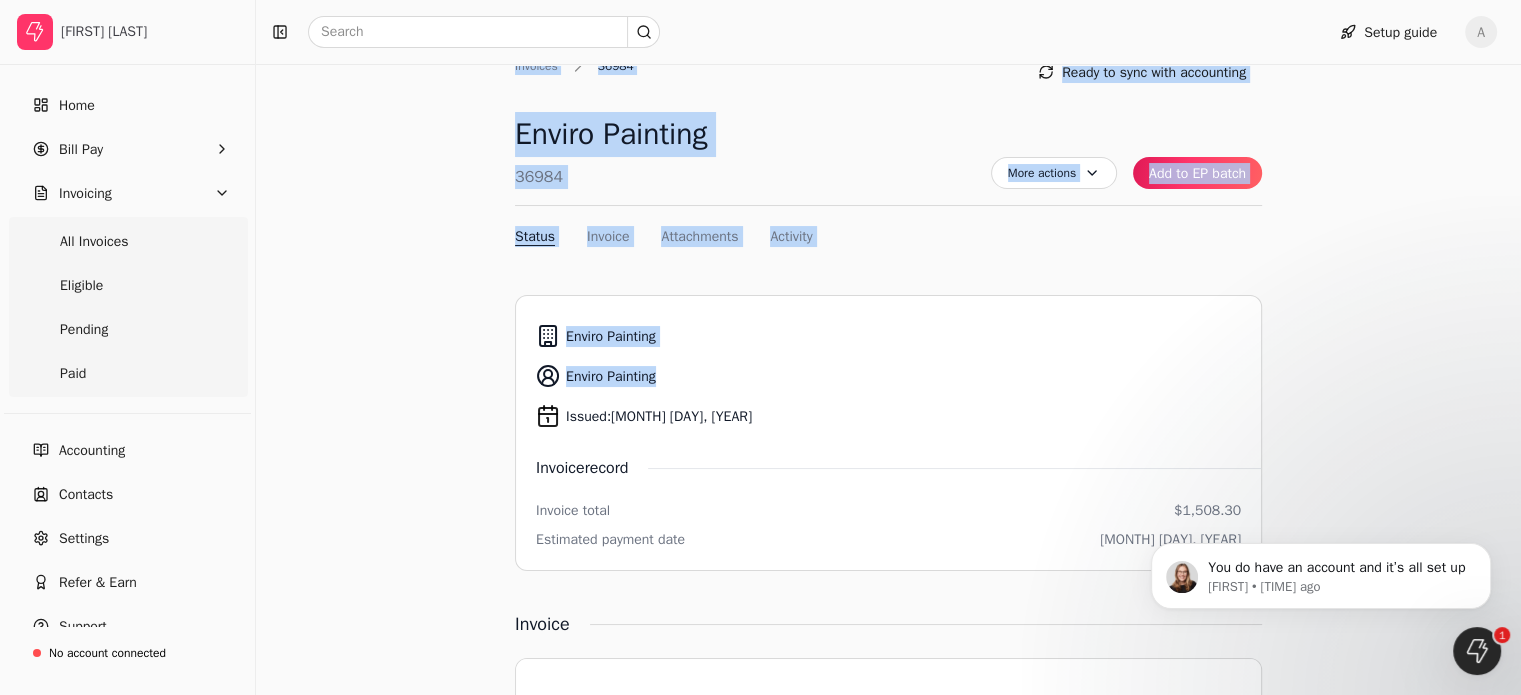 drag, startPoint x: 1304, startPoint y: 139, endPoint x: 1339, endPoint y: -6, distance: 149.16434 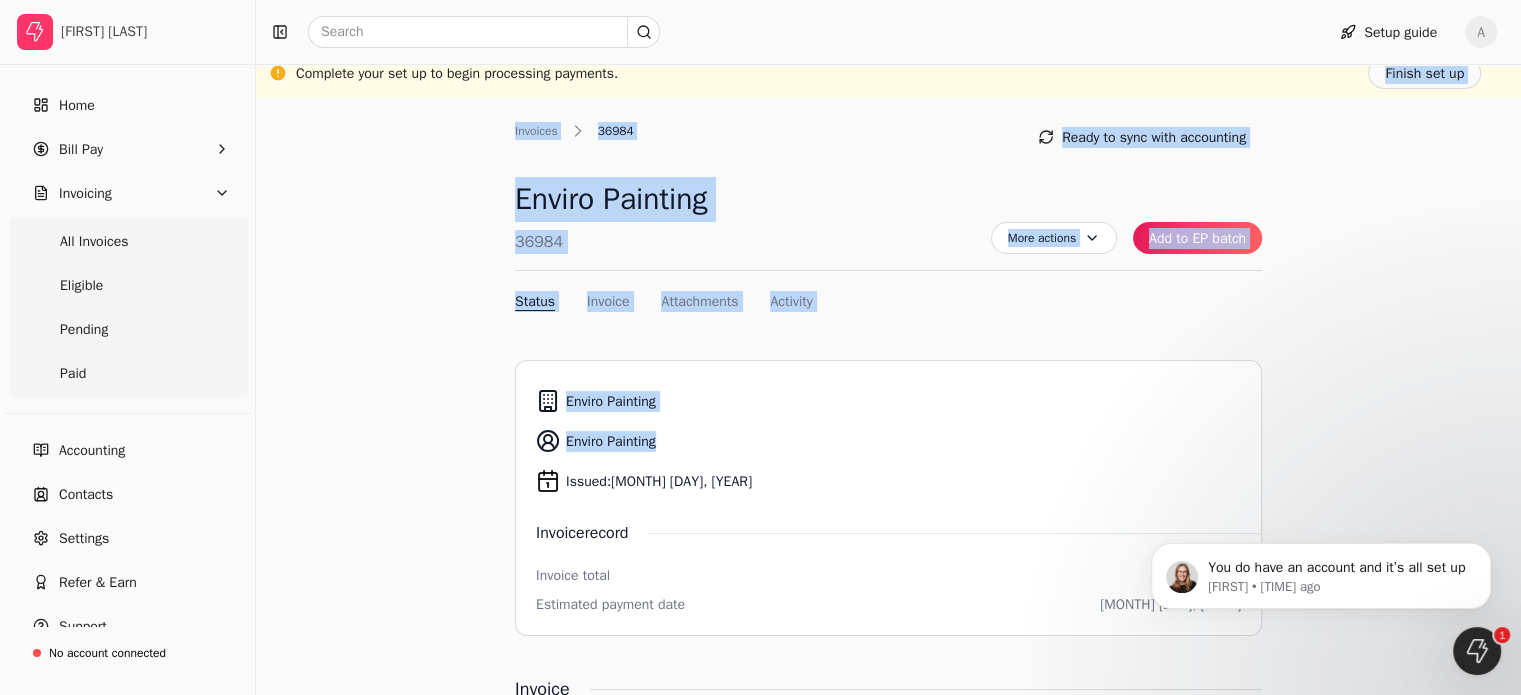 click on "Issued:  [MONTH] [DAY], [YEAR] Invoice  record Invoice total $[PRICE] Estimated payment date [MONTH] [DAY], [YEAR] Invoice From: [FIRST] [LAST] [EMAIL] Issued:  [MONTH] [DAY], [YEAR] Due:  [MONTH] [DAY], [YEAR] $[PRICE] Bill to: Enviro Painting [EMAIL] [NUMBER] [NUMBER] [STREET], [CITY], [STATE] [POSTAL_CODE] Items Rate Qty Amount [MONTH] [DAY] - [MONTH] [DAY] for EQ/Boathouse/Keller Williams Carling $[PRICE] 1 $[PRICE] Subtotal Subtotal $[PRICE] Total Total $[PRICE] Attachments Upload file No file chosen Activity No activity found" at bounding box center [888, 1075] 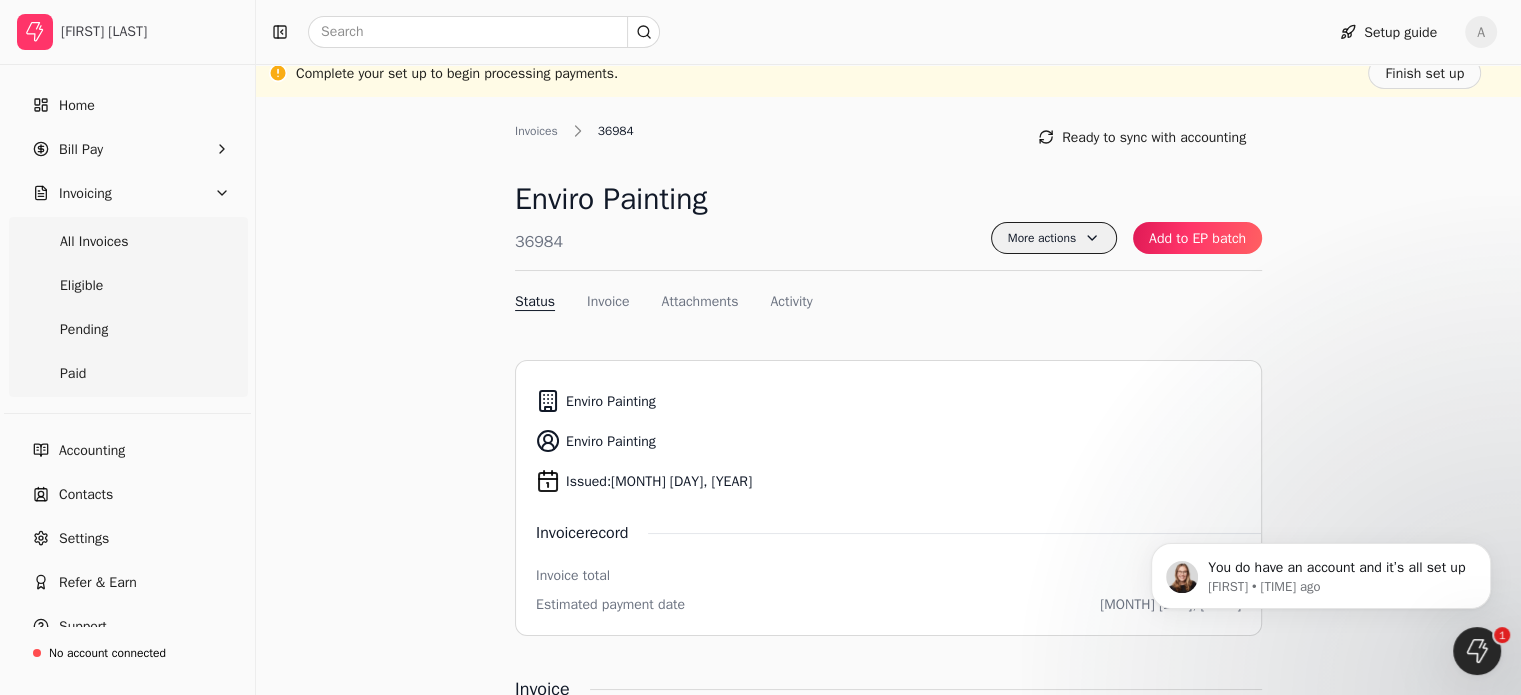 click on "More actions" at bounding box center (1054, 238) 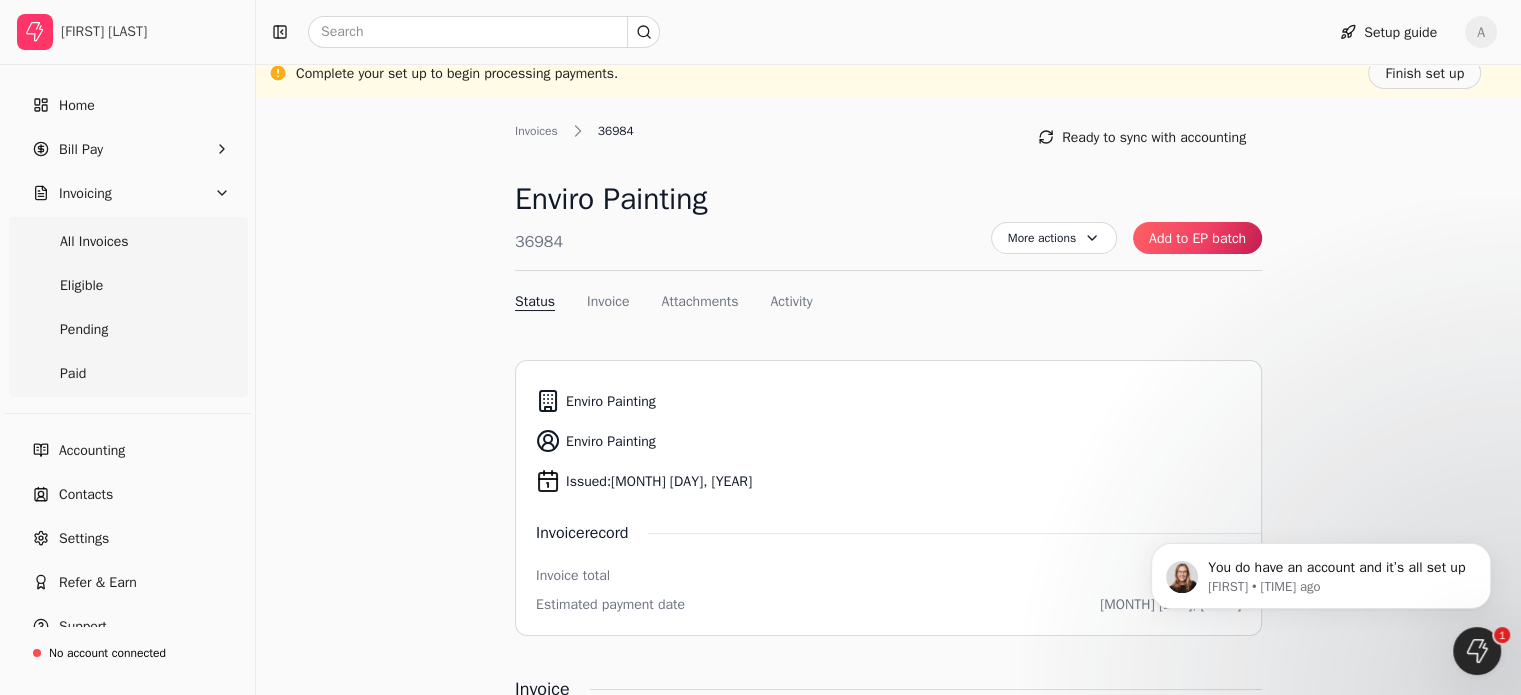 click on "Add to EP batch" at bounding box center (1197, 238) 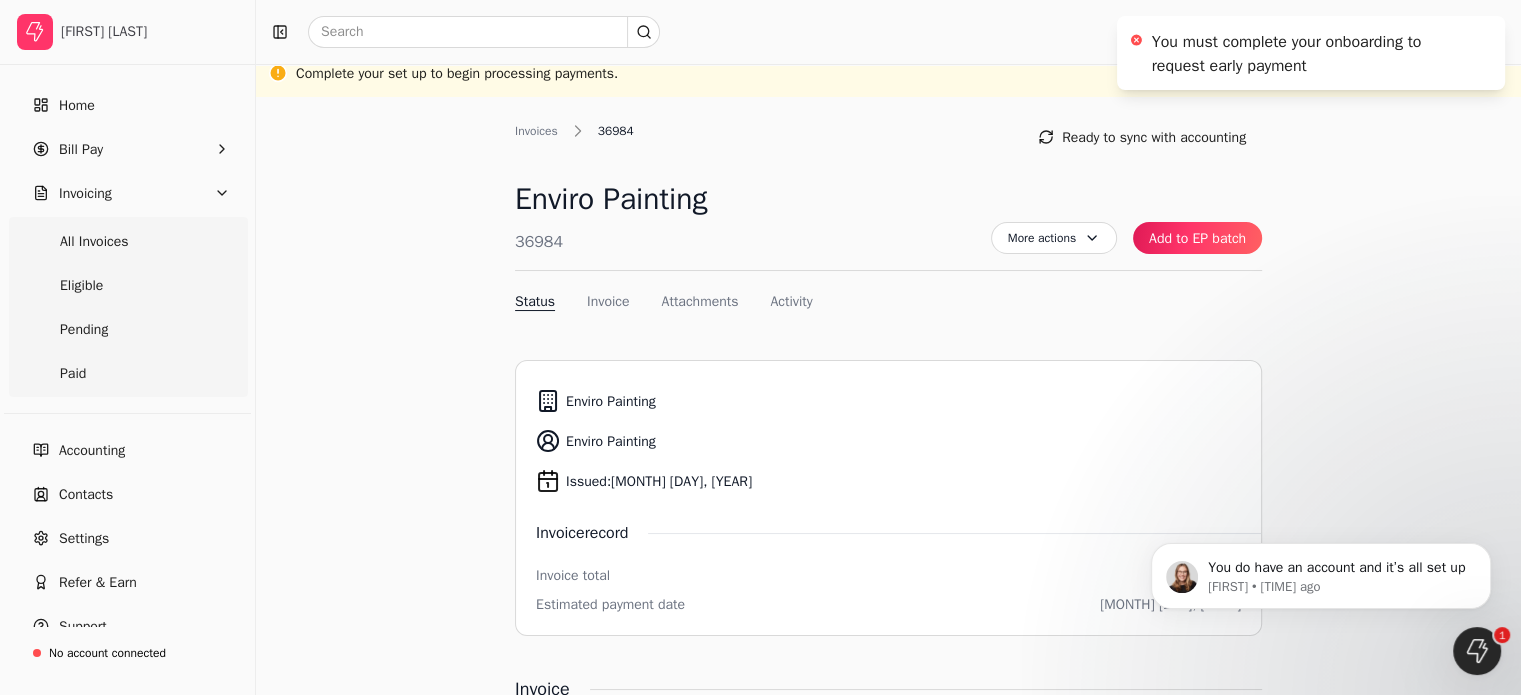 scroll, scrollTop: 0, scrollLeft: 0, axis: both 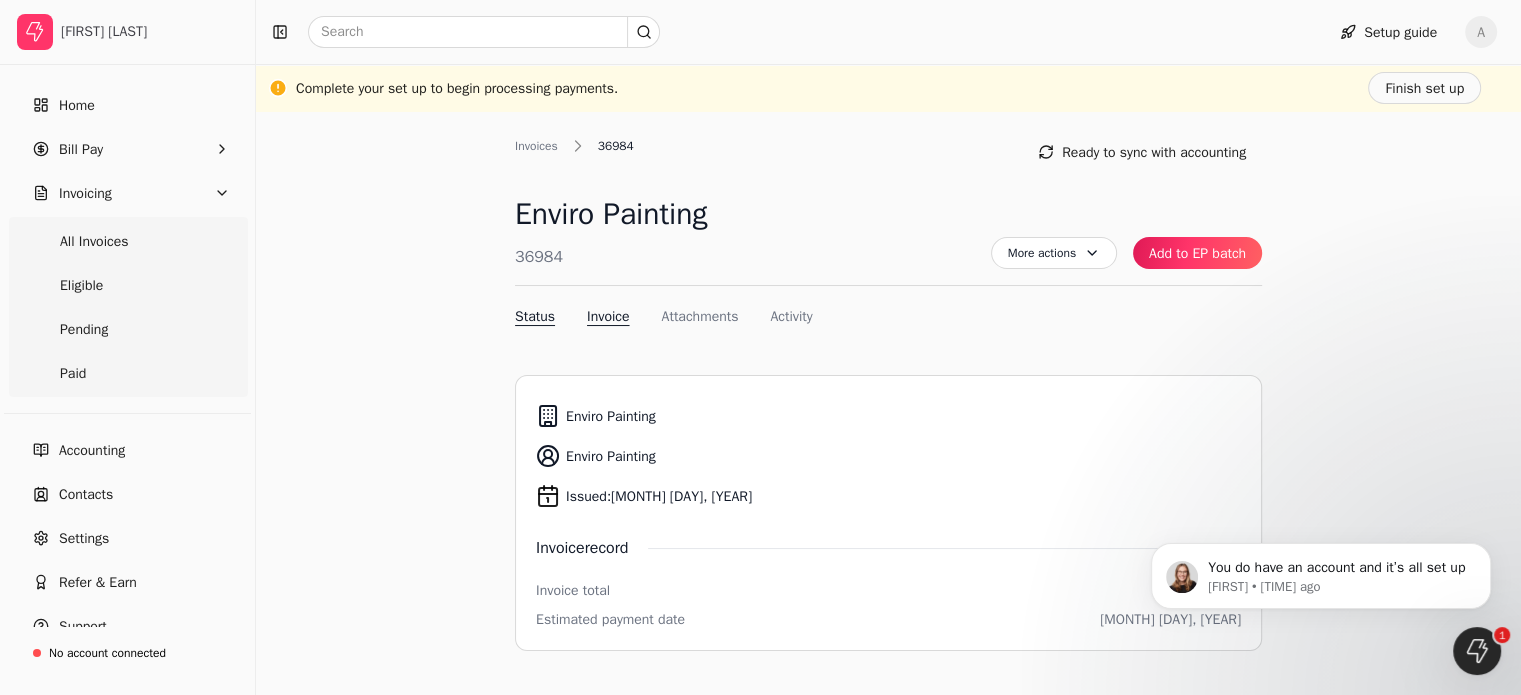 click on "Invoice" at bounding box center [608, 316] 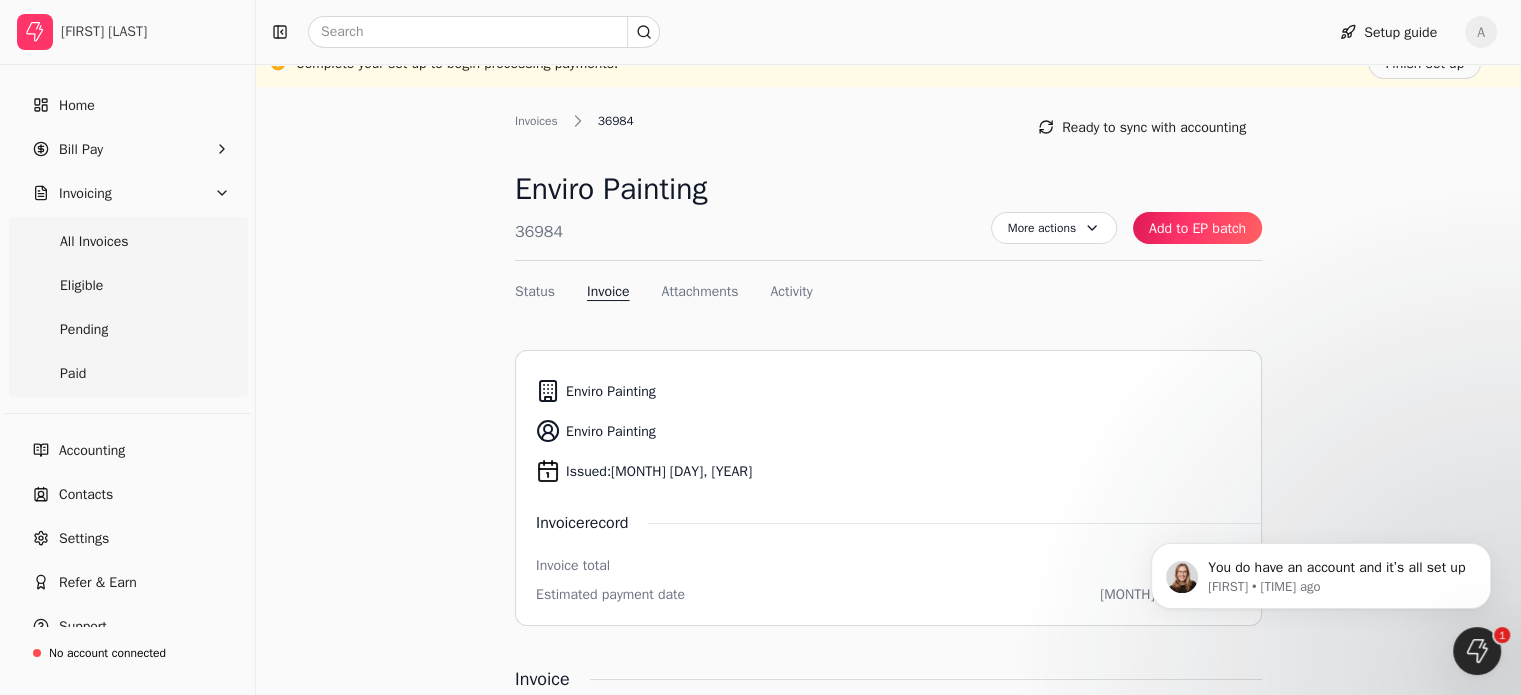 scroll, scrollTop: 0, scrollLeft: 0, axis: both 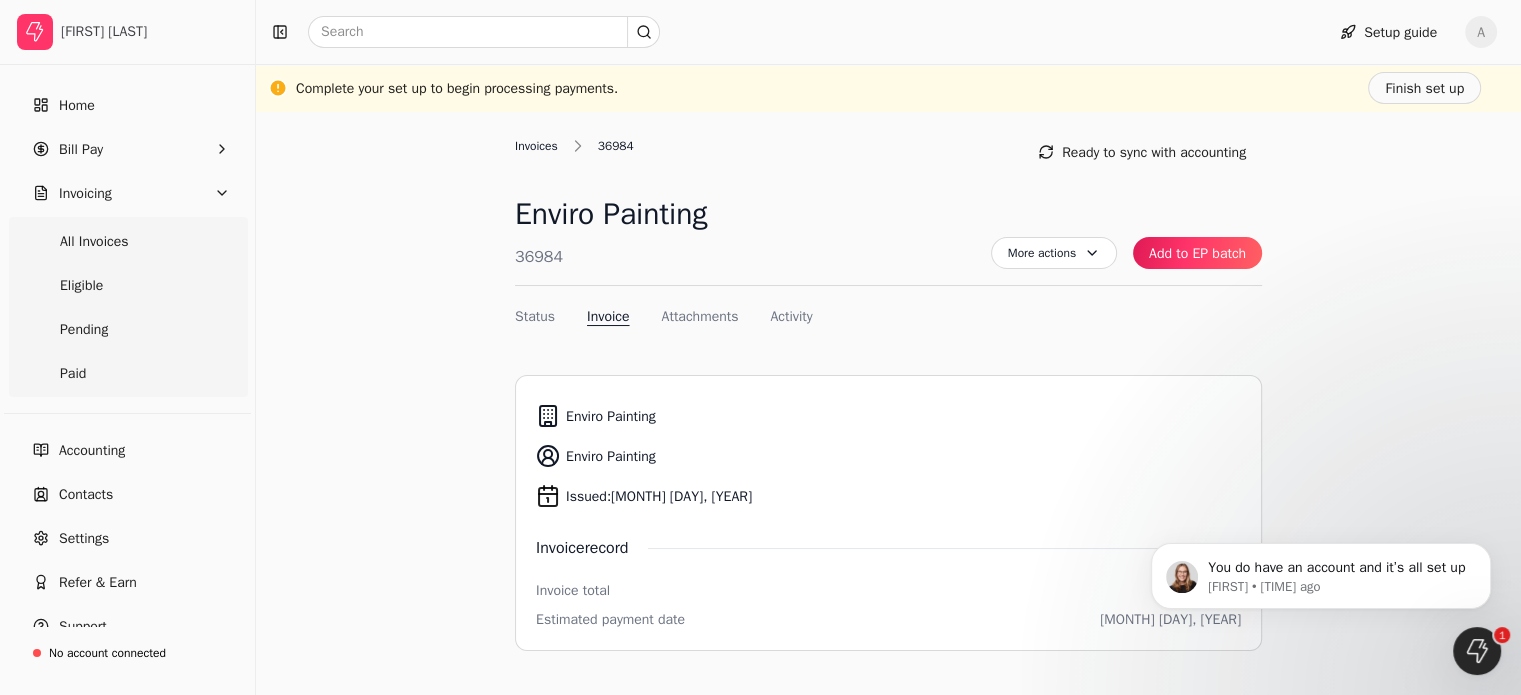click on "Invoices" at bounding box center (541, 146) 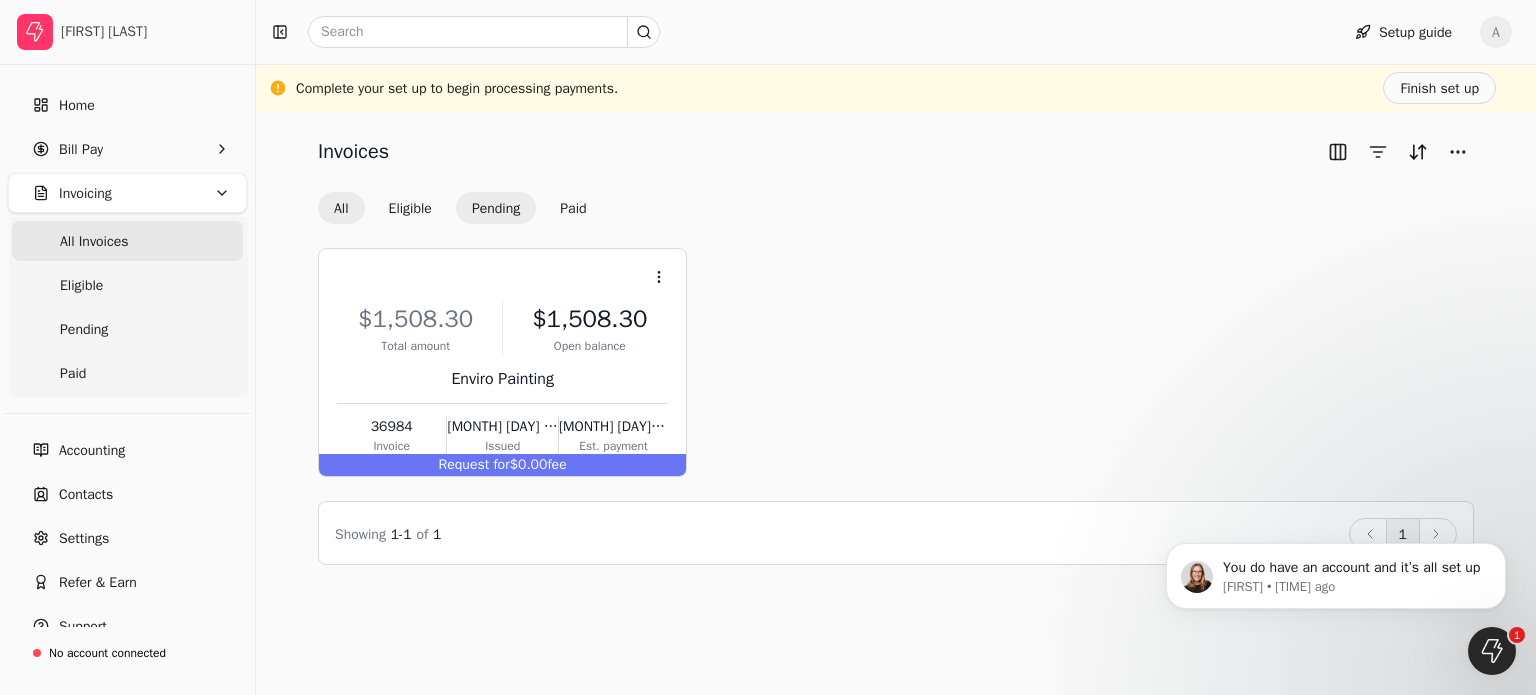 click on "Pending" at bounding box center [496, 208] 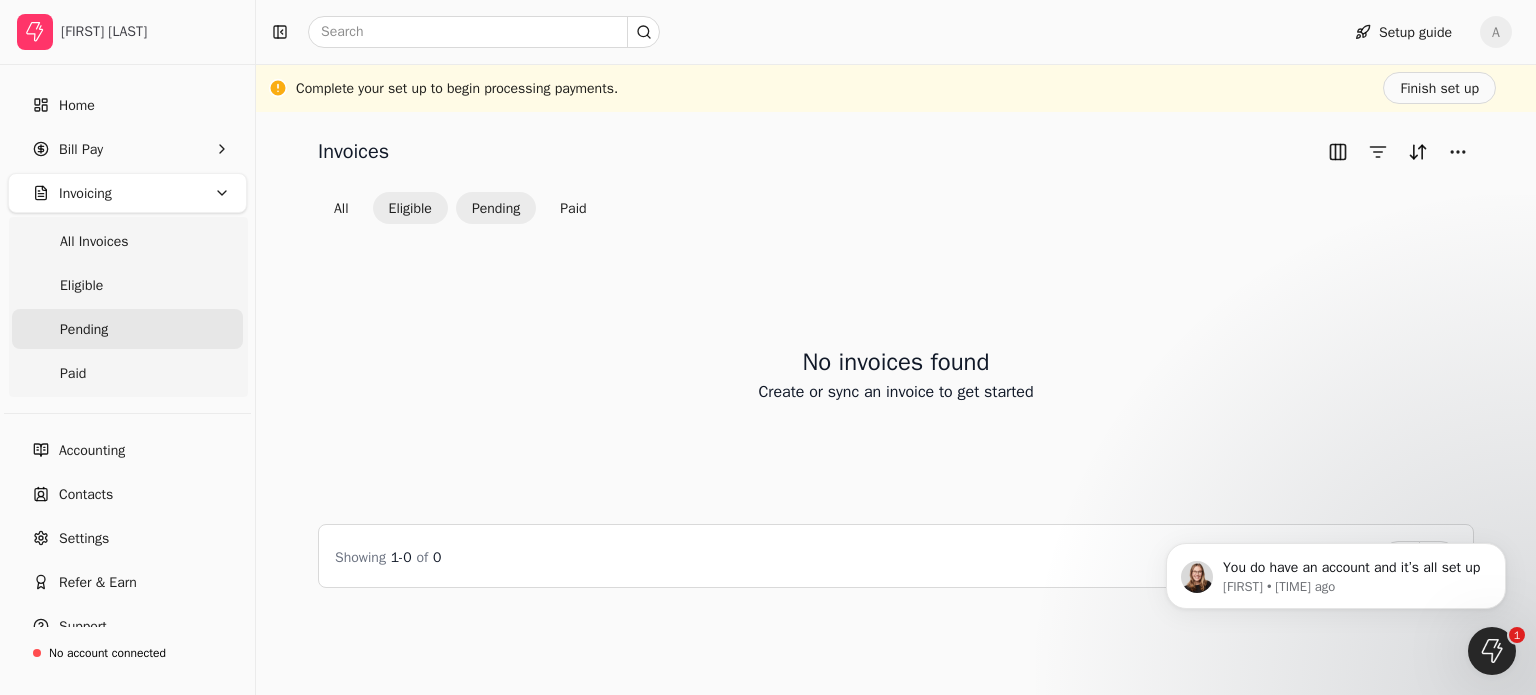 click on "Eligible" at bounding box center (410, 208) 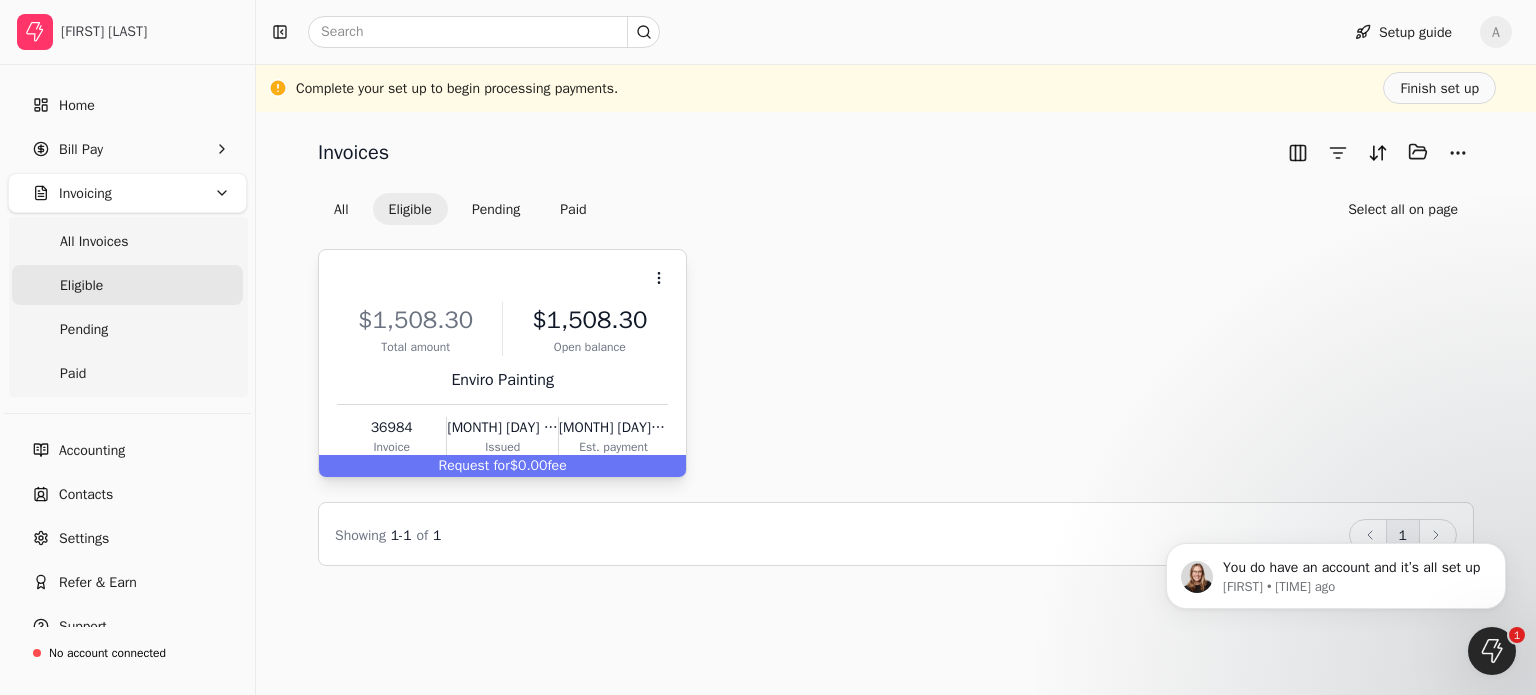 click on "Request for" at bounding box center (474, 465) 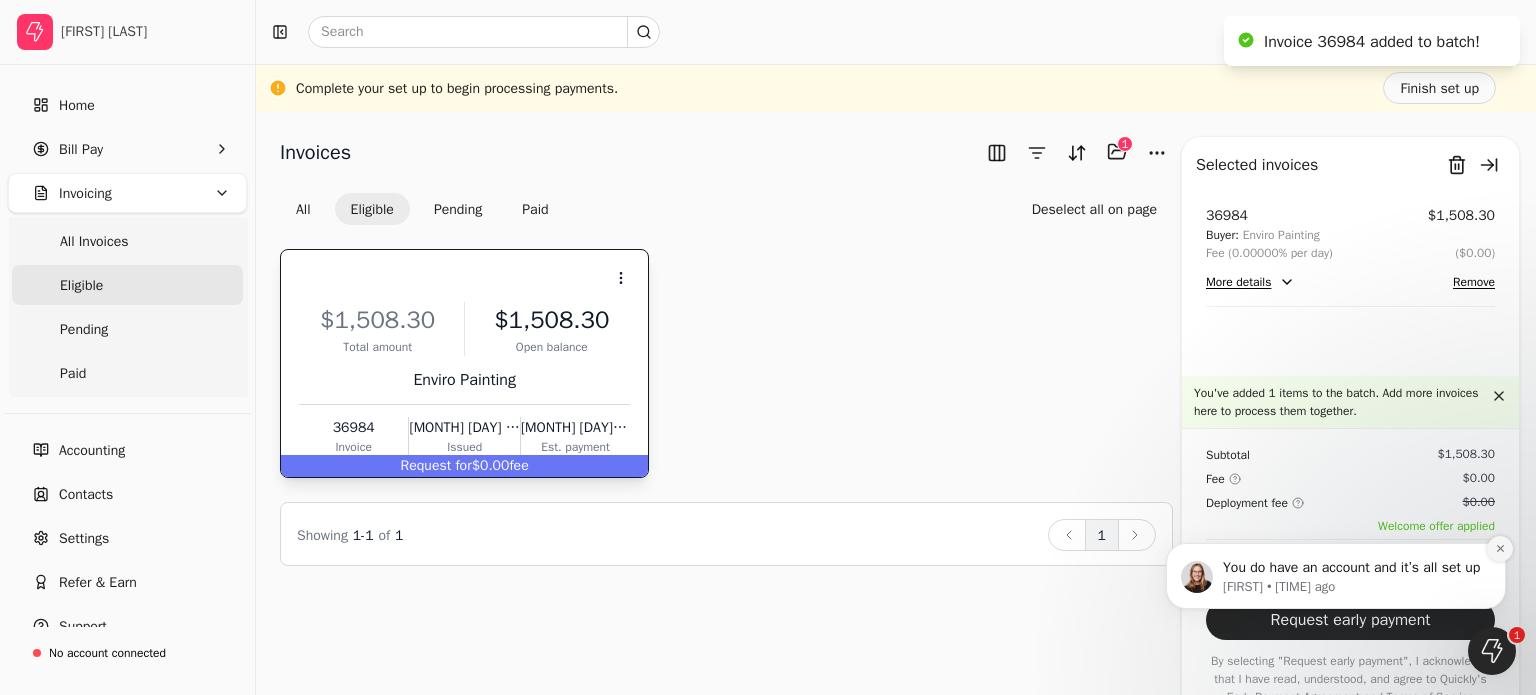 click 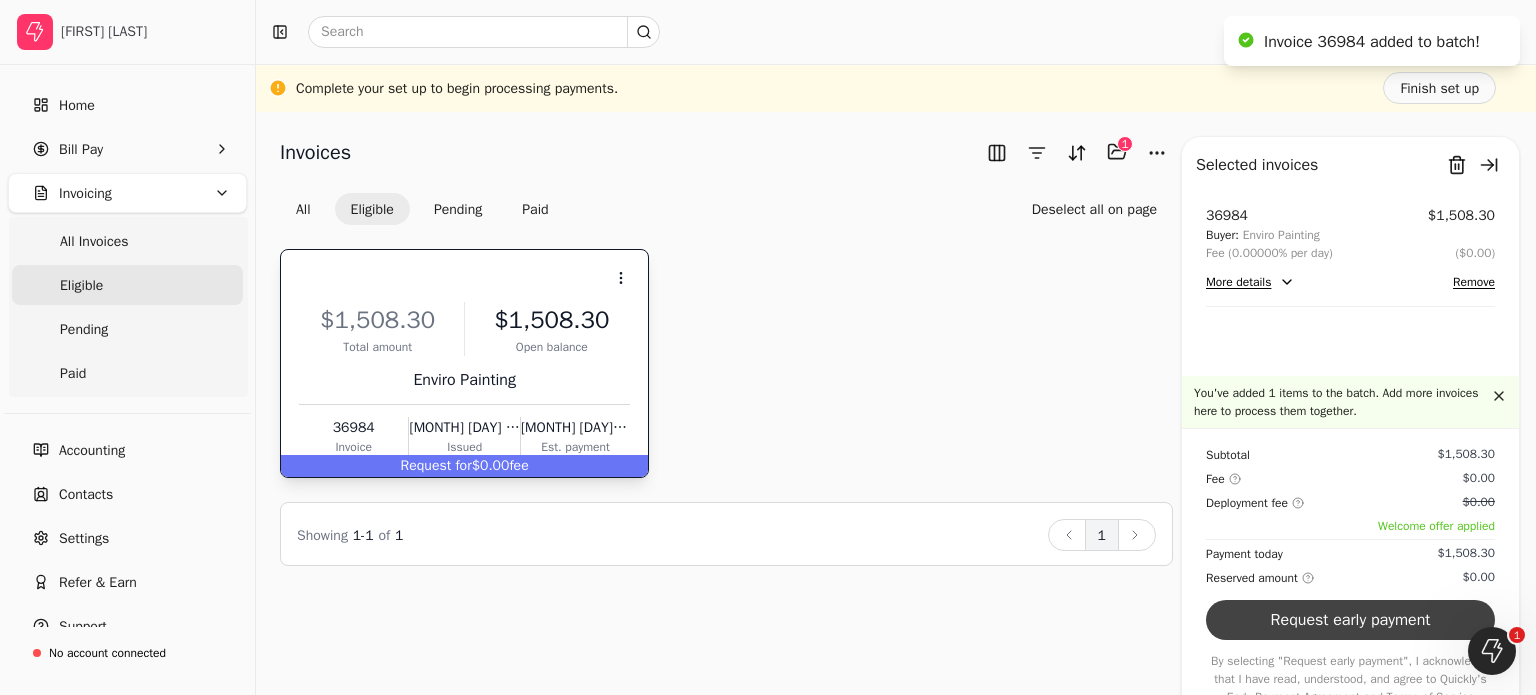 click on "Request early payment" at bounding box center [1350, 620] 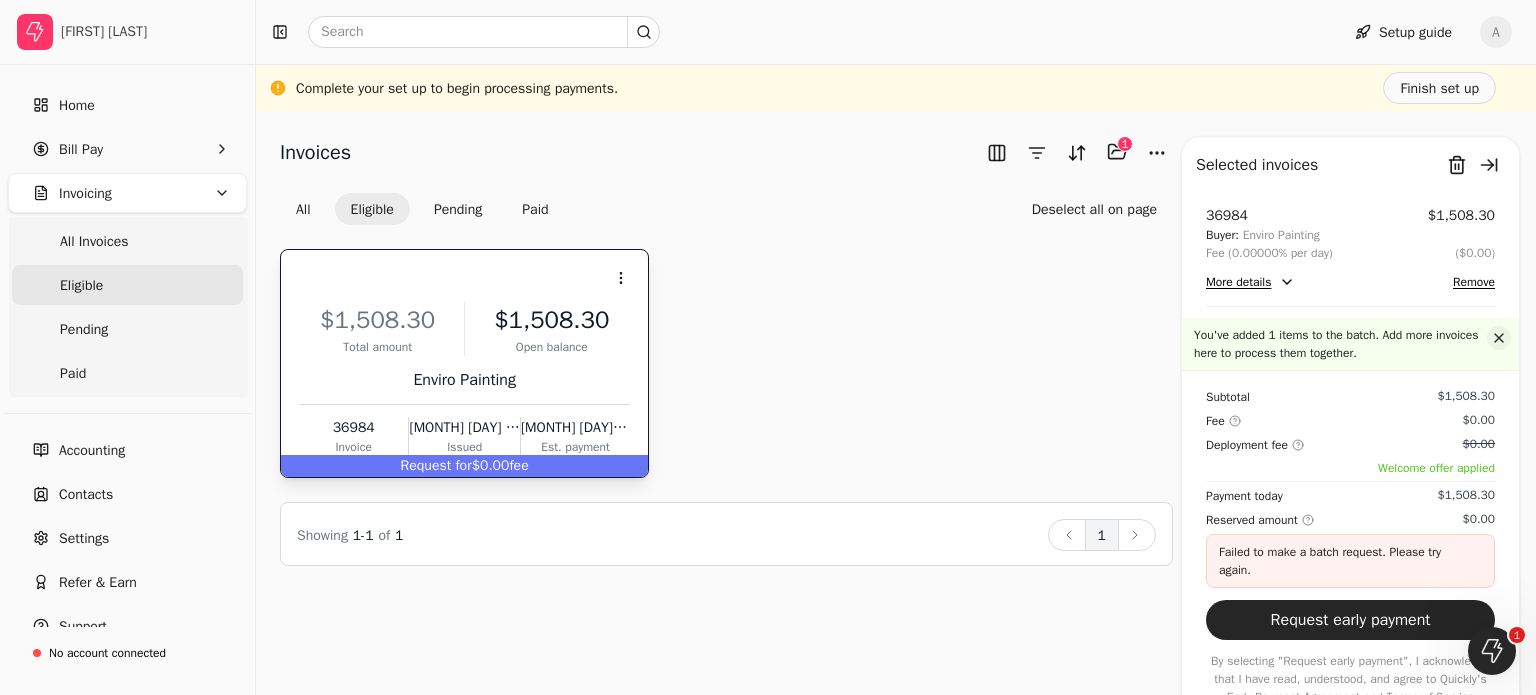click at bounding box center [1499, 338] 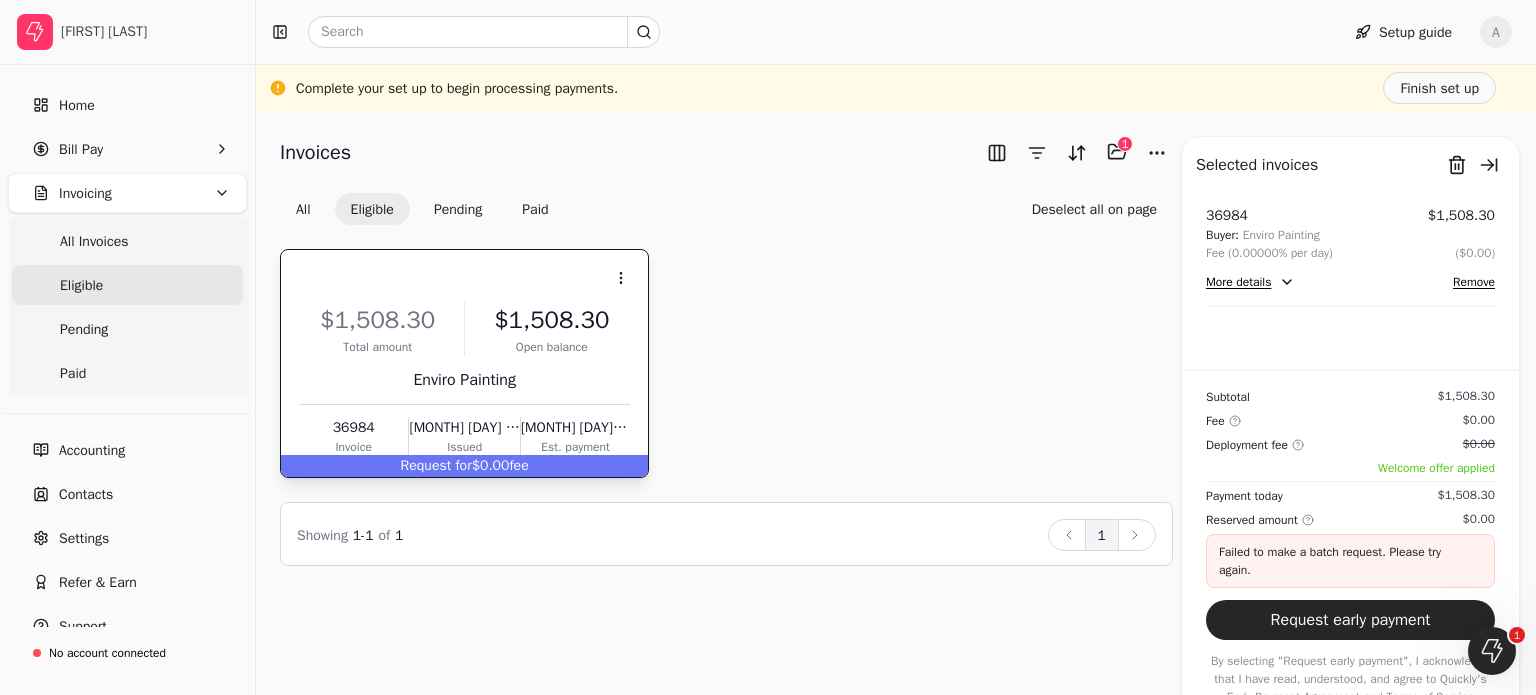 click on "Request for" at bounding box center (436, 465) 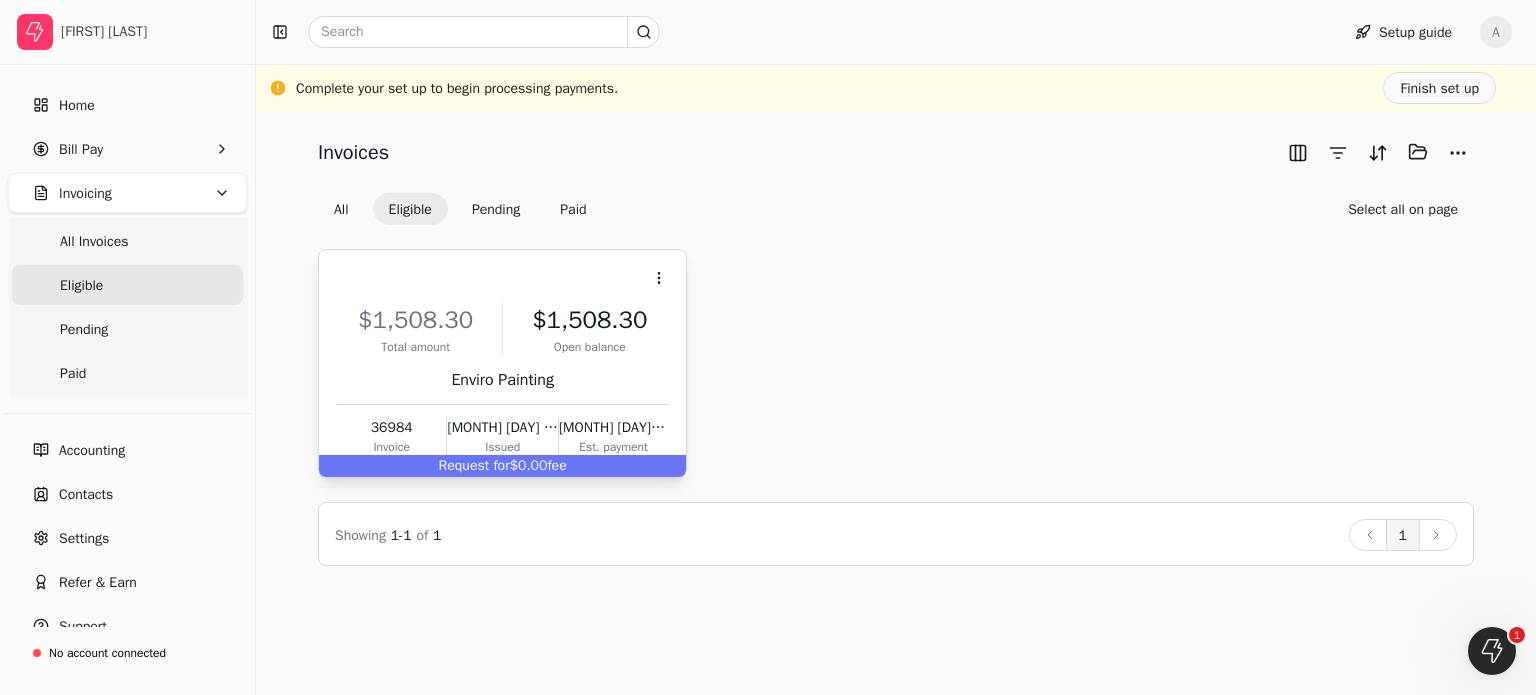 click on "fee" at bounding box center [556, 465] 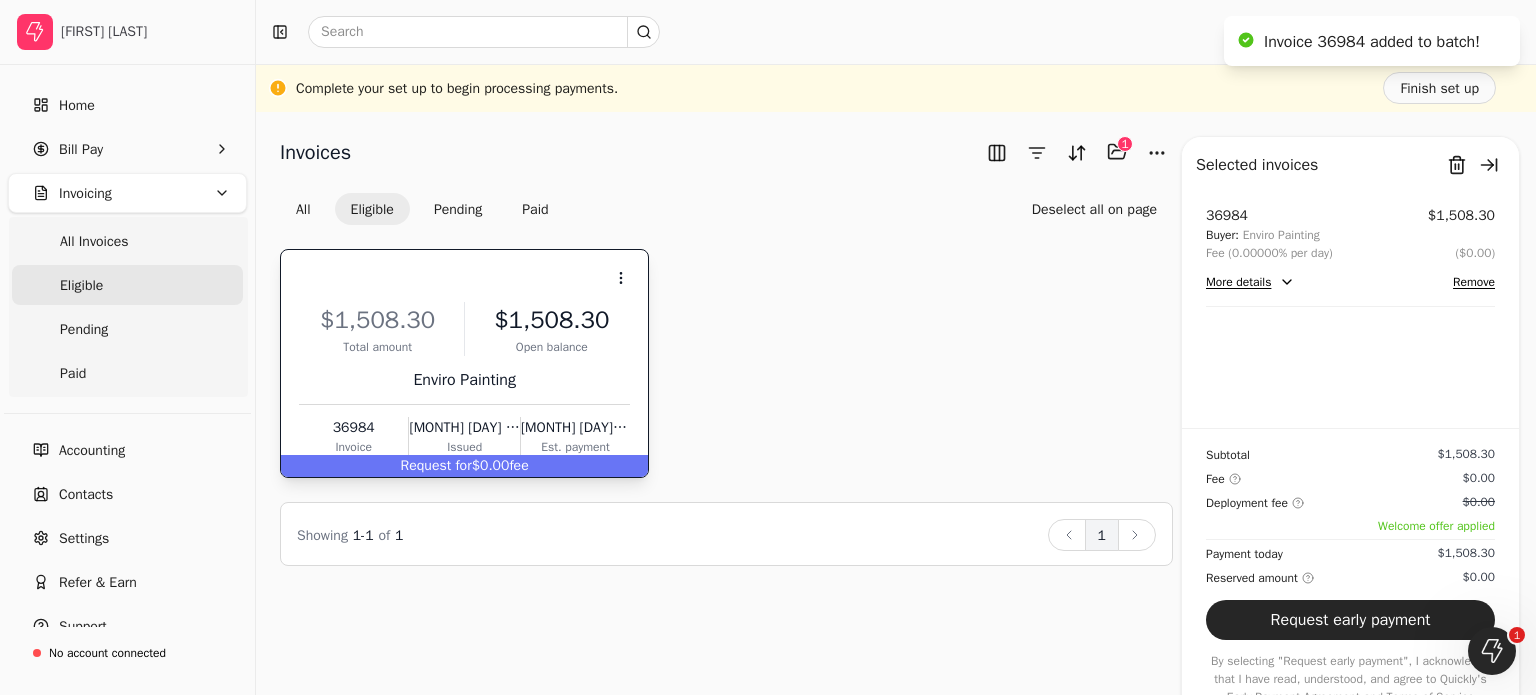 click on "[NUMBER] $[PRICE] Buyer: Enviro Painting Fee (0.00000% per day) ($0.00) More details Remove" at bounding box center [1350, 316] 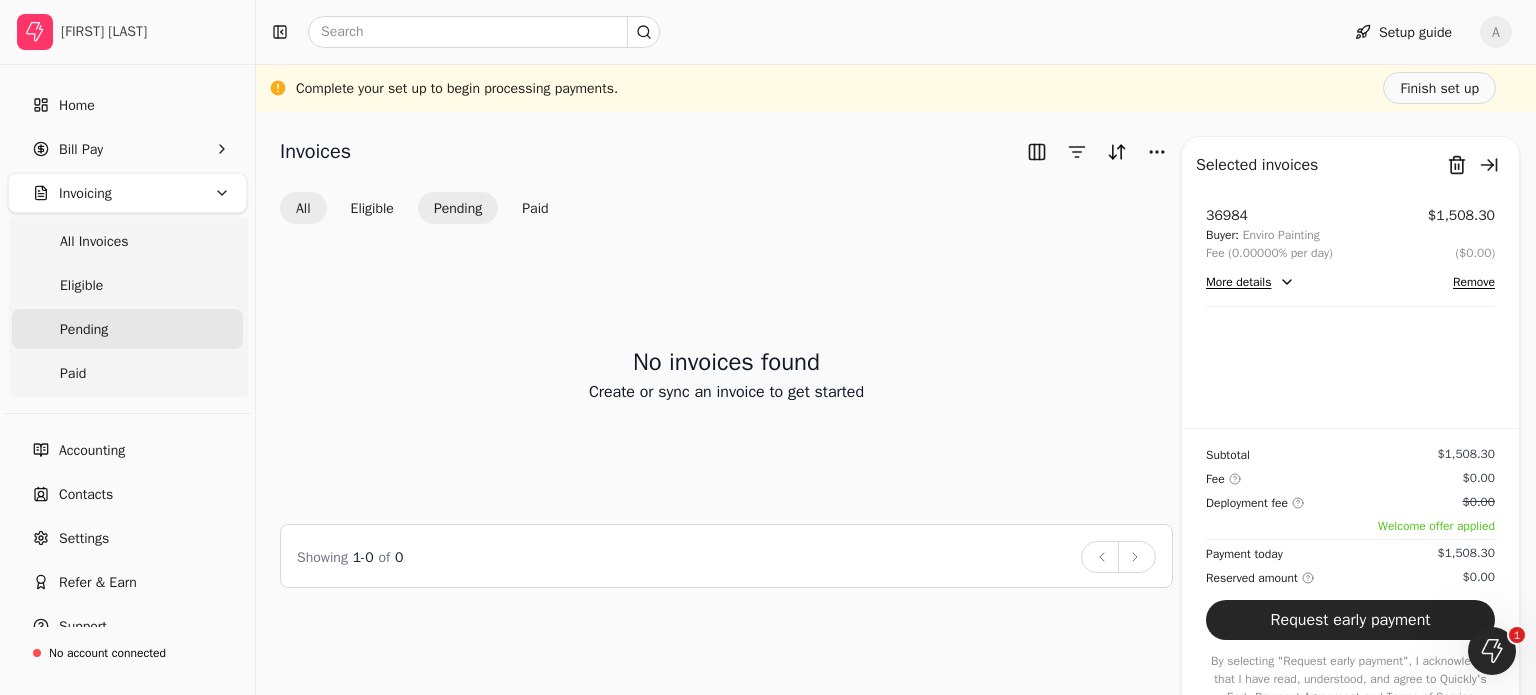 click on "All" at bounding box center [303, 208] 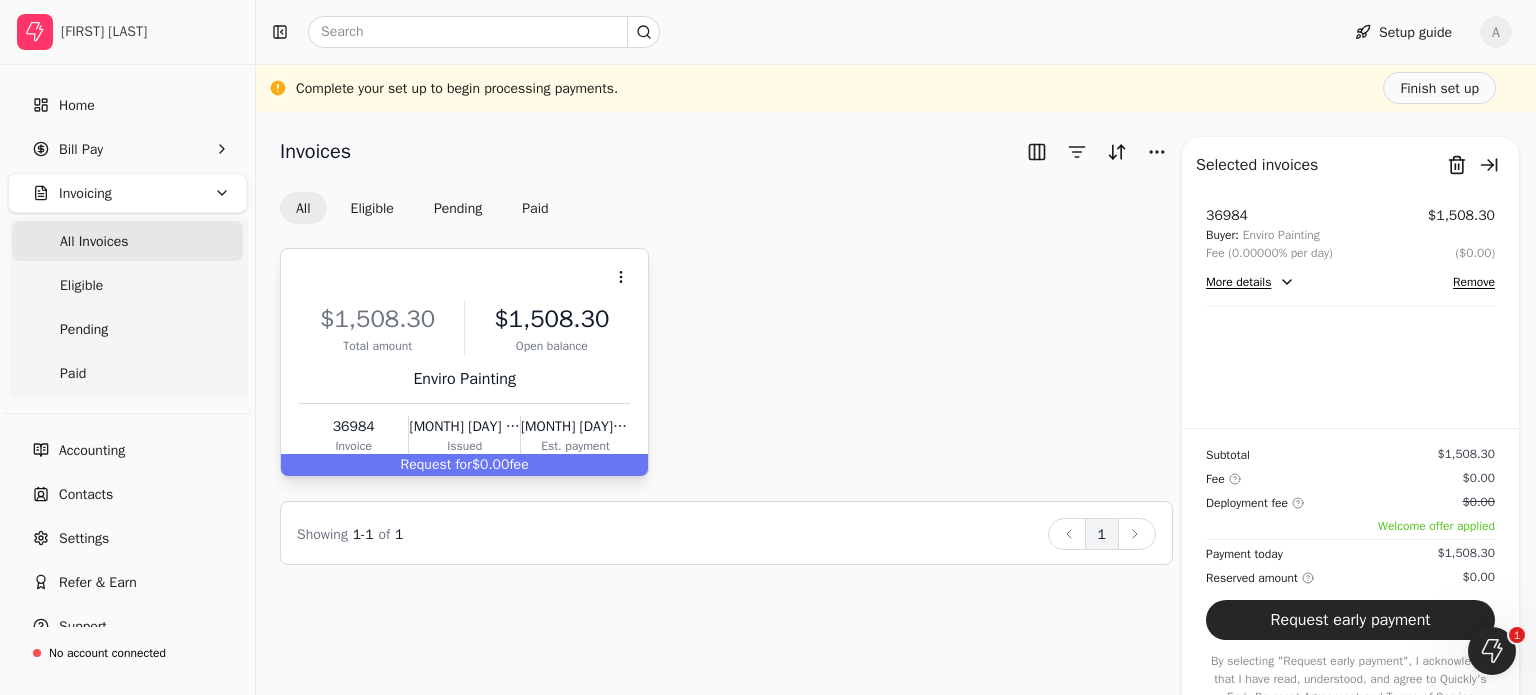 click on "Request for  $0.00  fee" at bounding box center (464, 465) 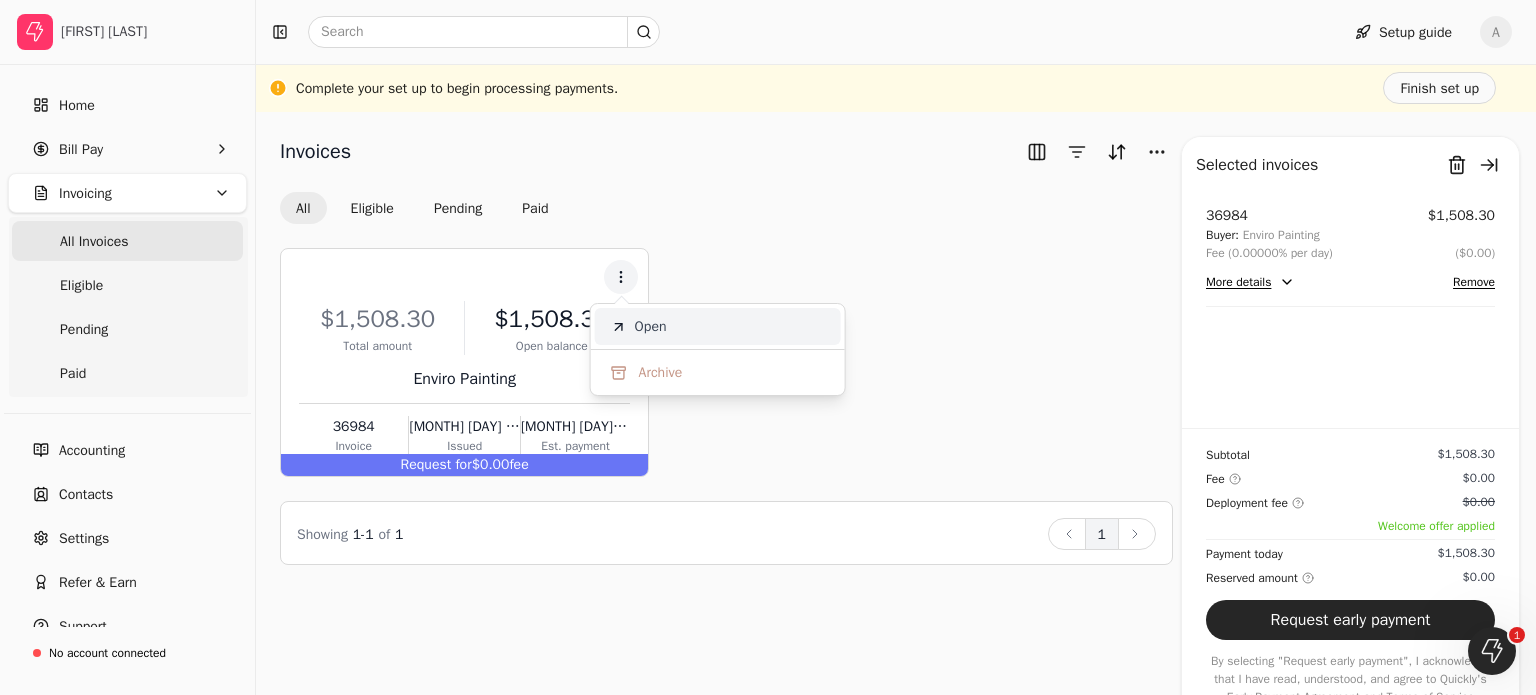 click on "Open" at bounding box center (651, 326) 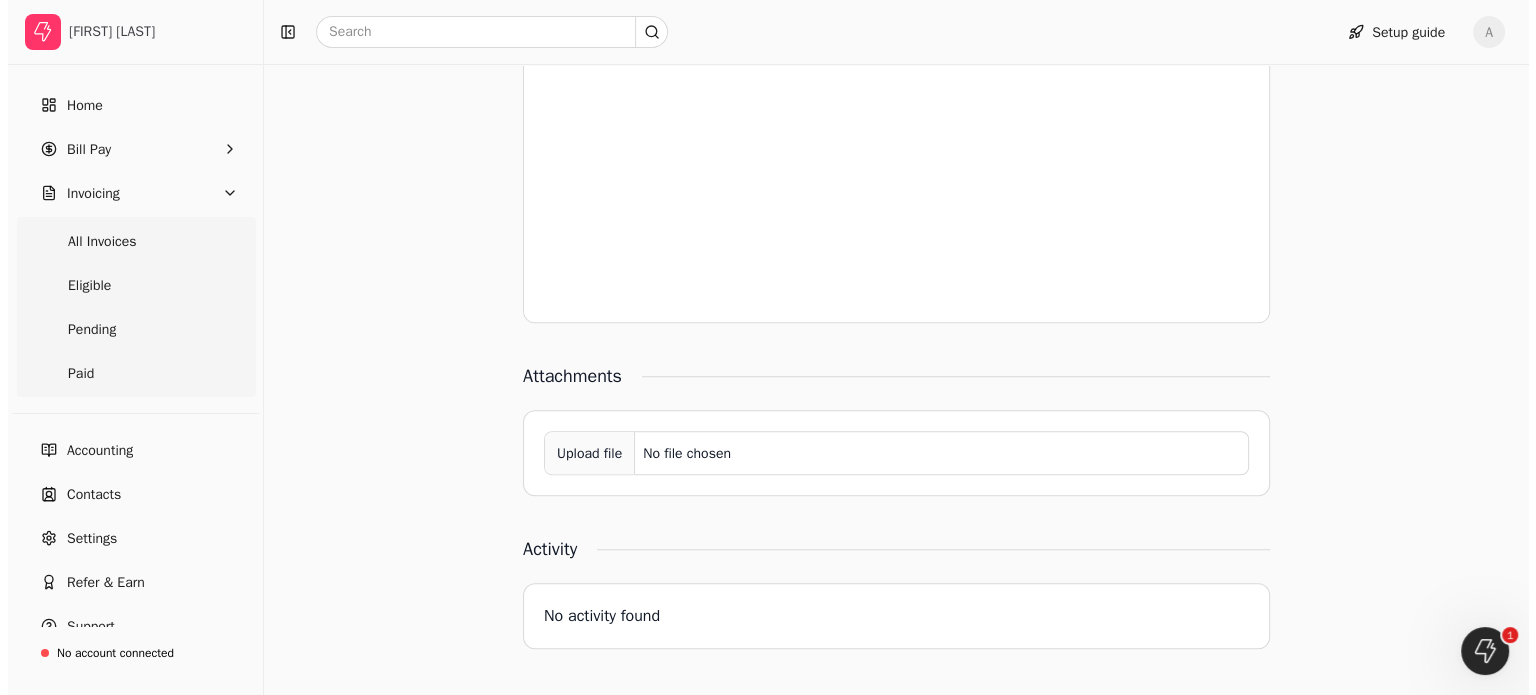 scroll, scrollTop: 0, scrollLeft: 0, axis: both 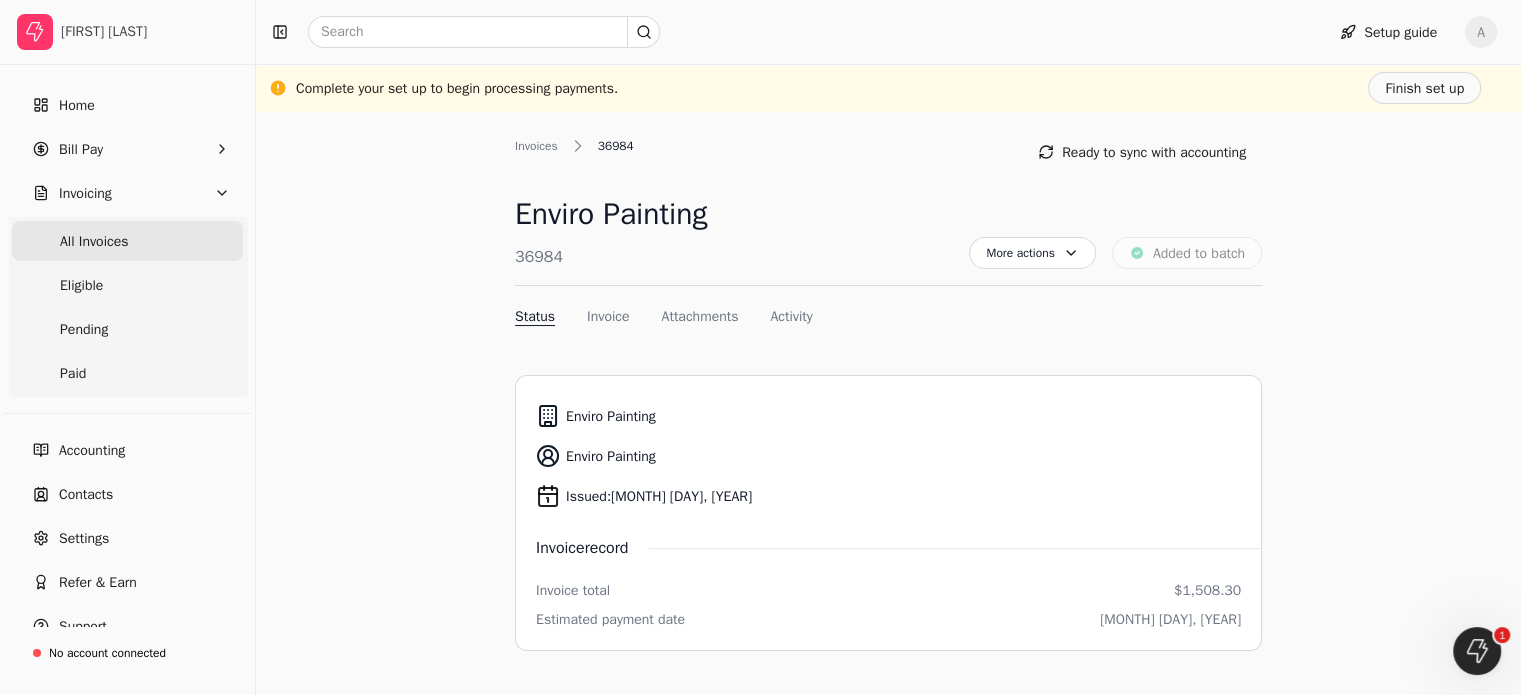 click on "All Invoices" at bounding box center [94, 241] 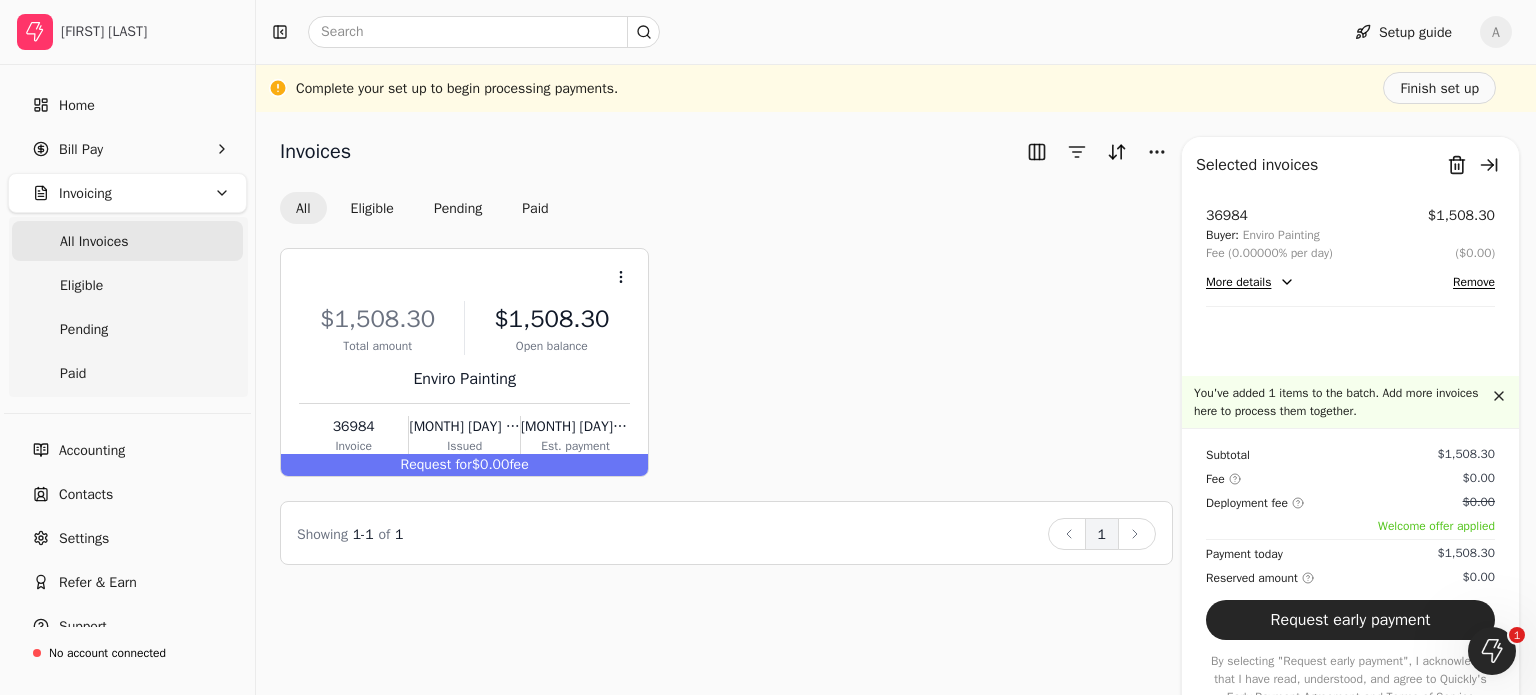 click on "Invoicing" at bounding box center (127, 193) 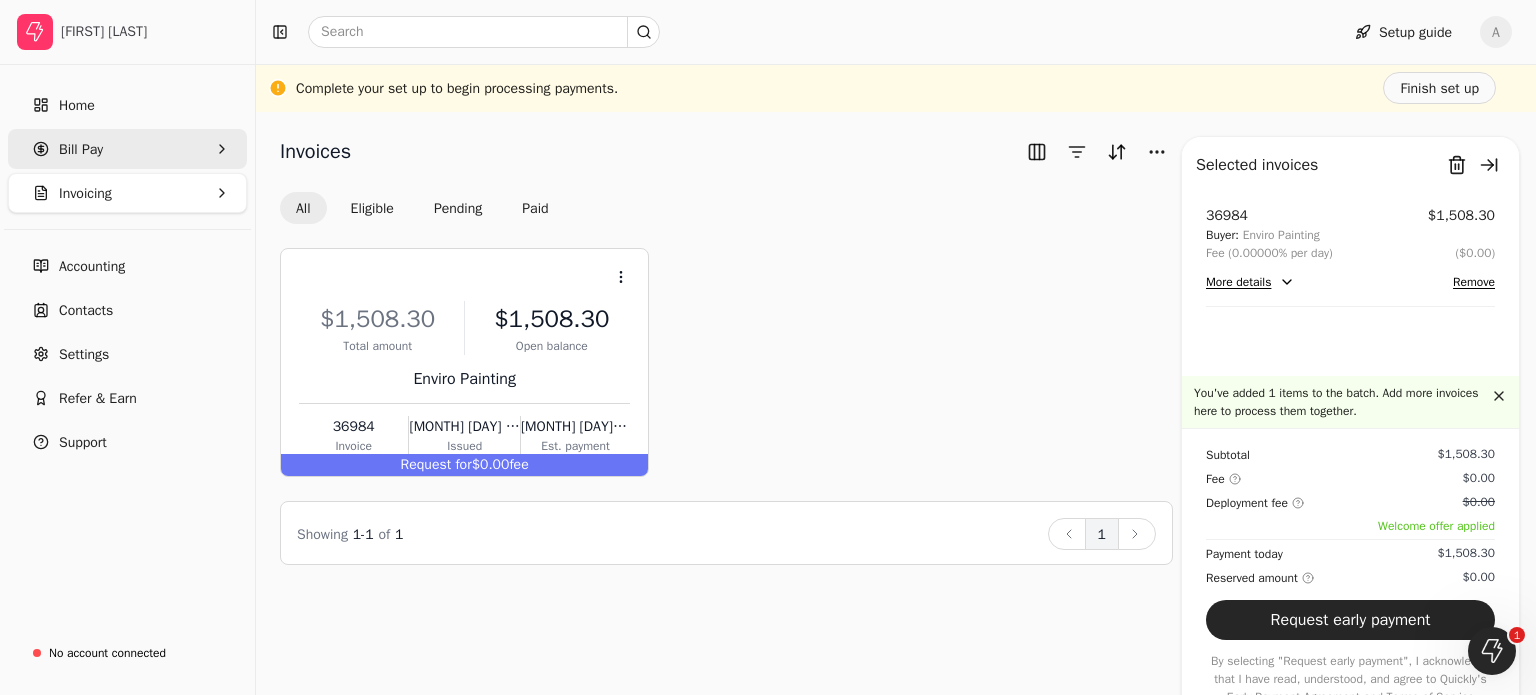 click on "Bill Pay" at bounding box center (81, 149) 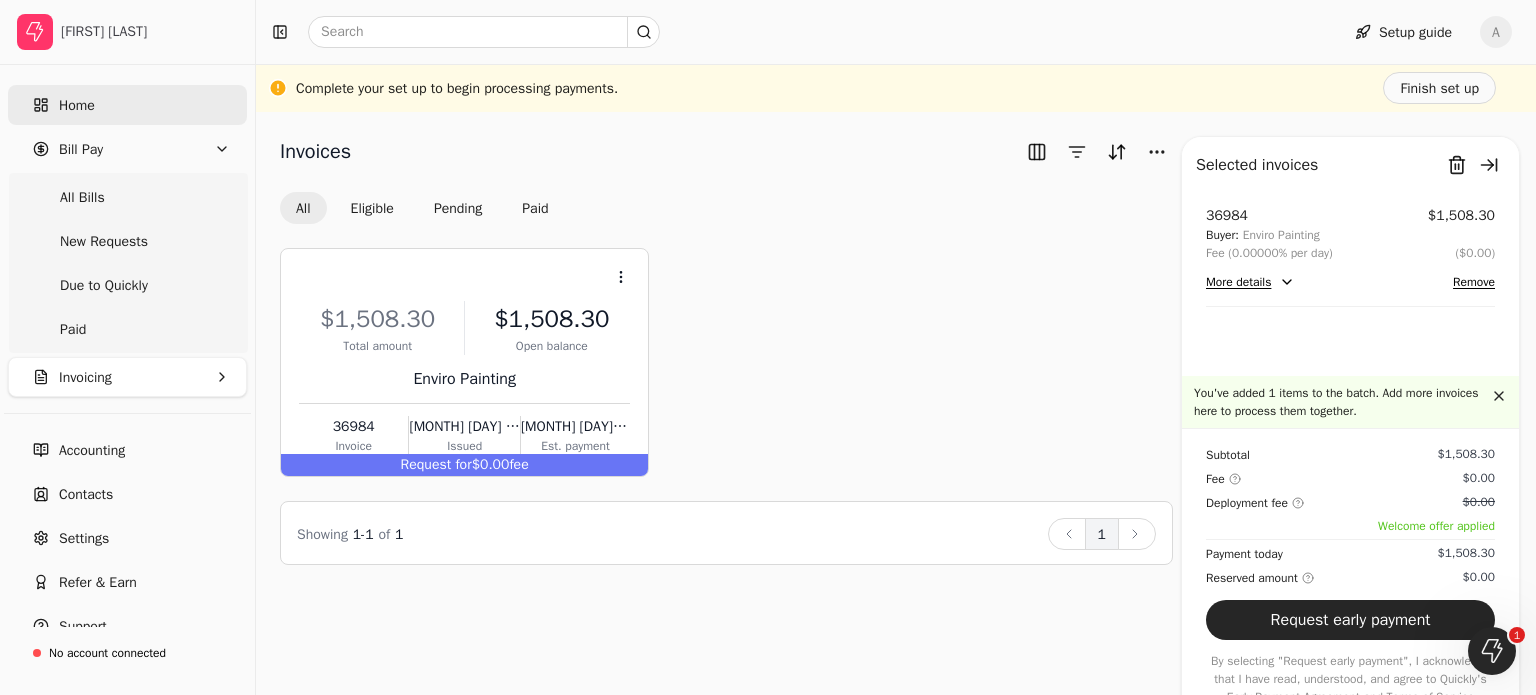 click on "Home" at bounding box center [77, 105] 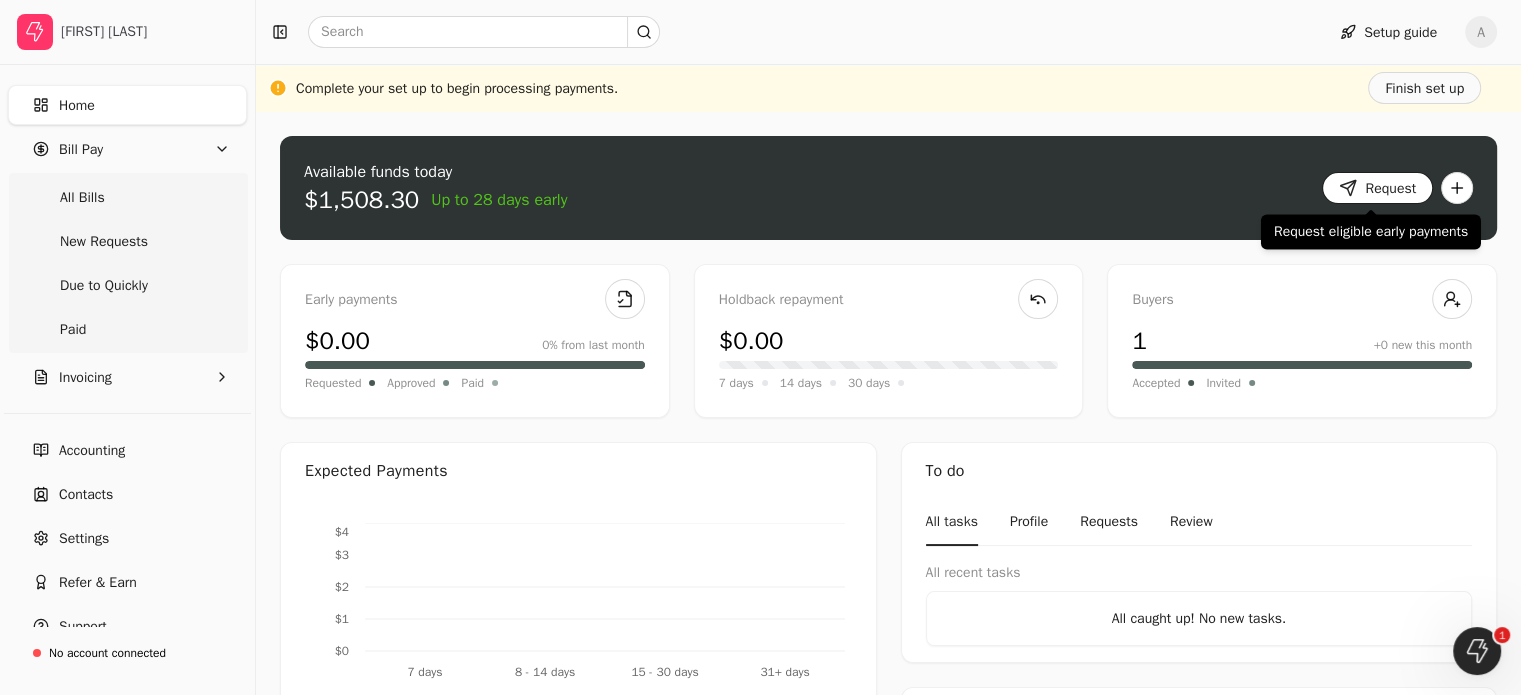 click on "Request" at bounding box center (1377, 188) 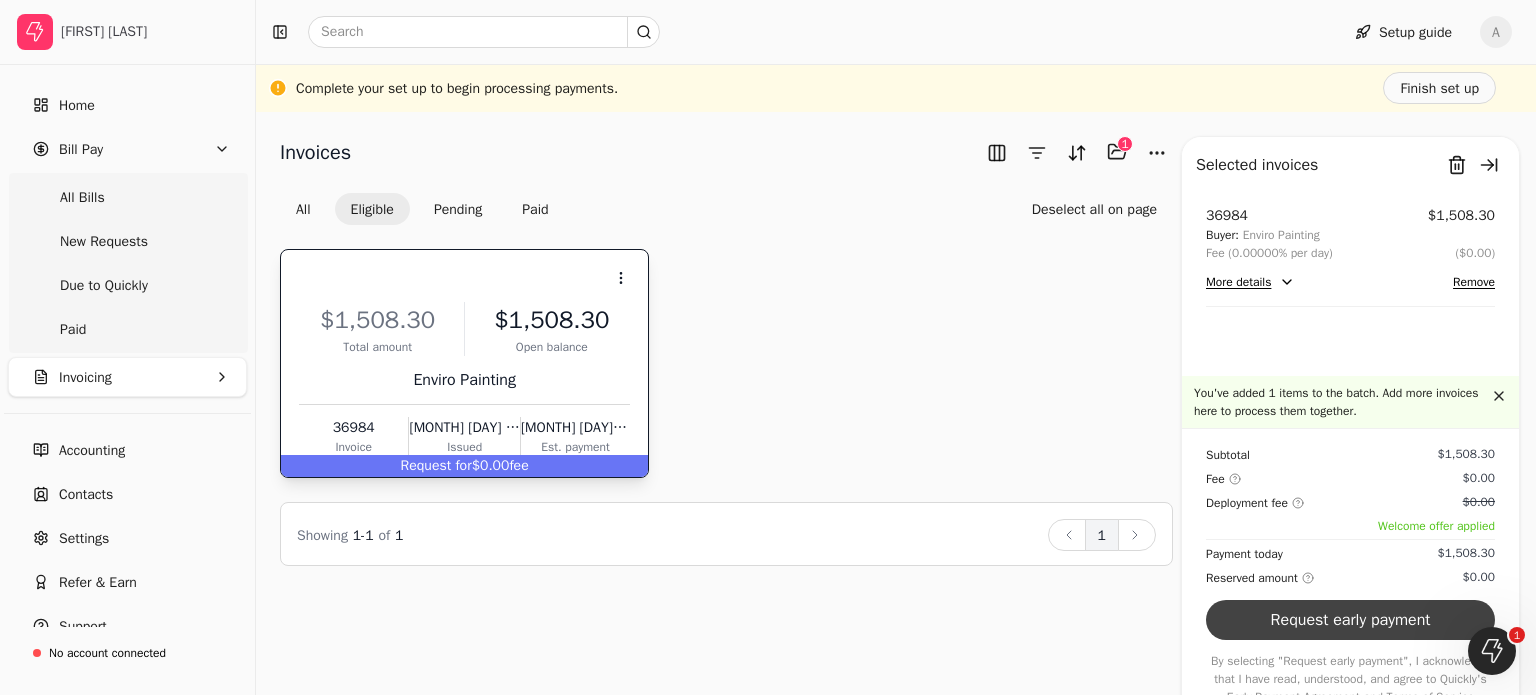 click on "Request early payment" at bounding box center (1350, 620) 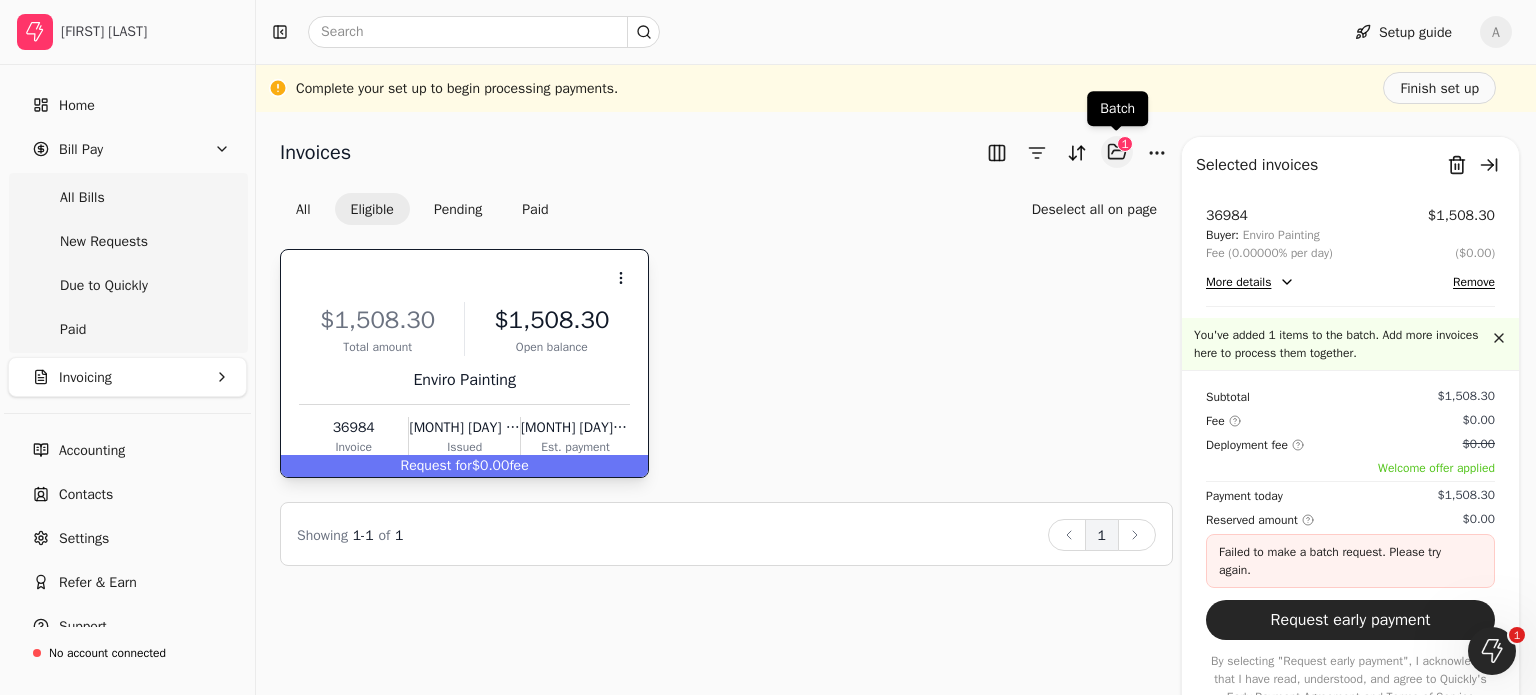 click on "Selected items:  1" at bounding box center (1117, 152) 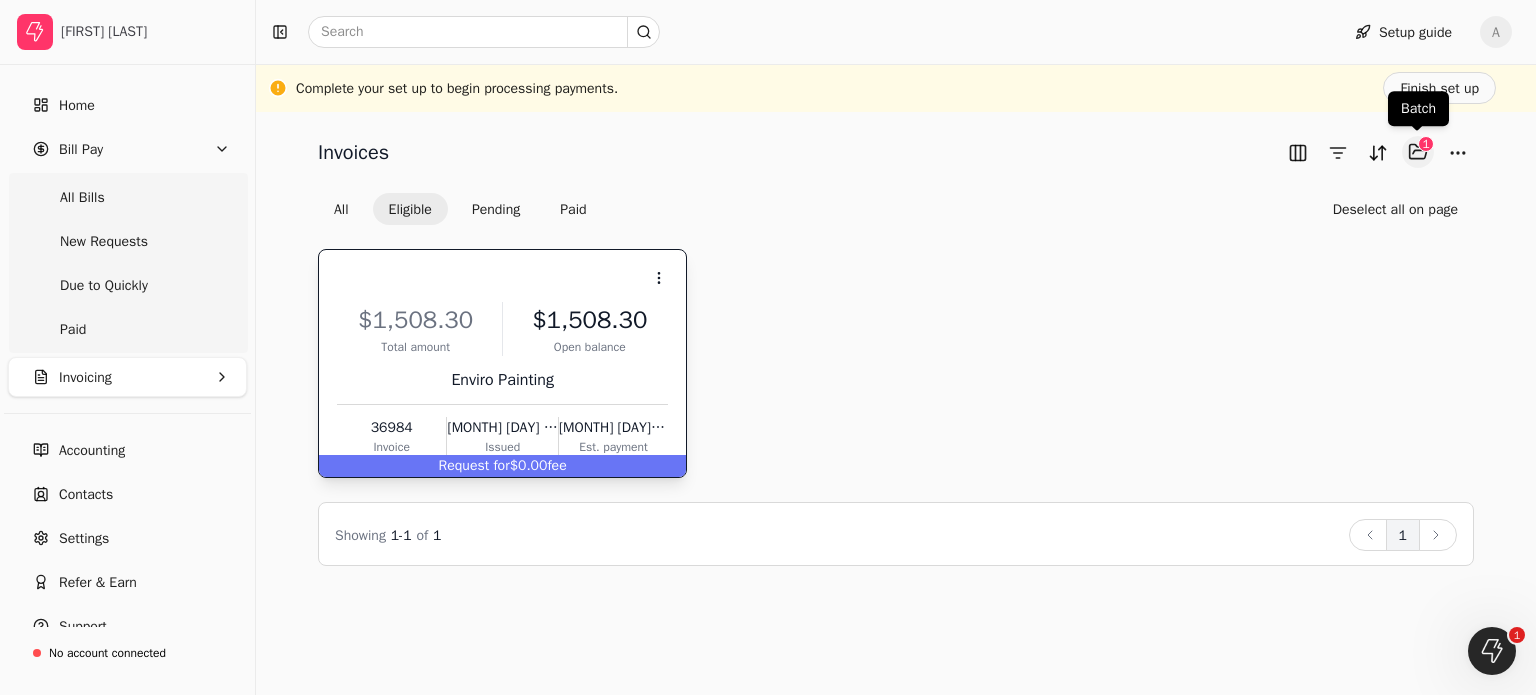 click on "Selected items:  1" at bounding box center [1418, 152] 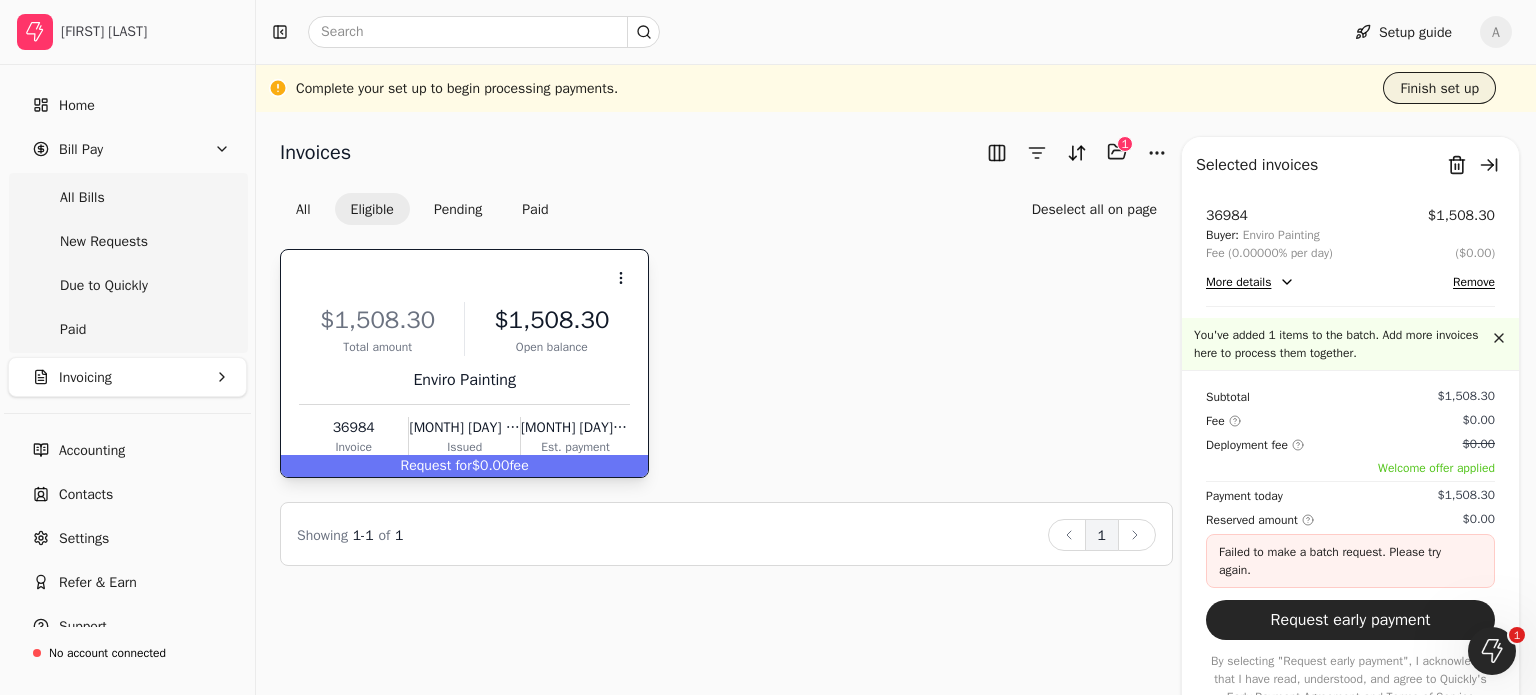 click on "Finish set up" at bounding box center [1439, 88] 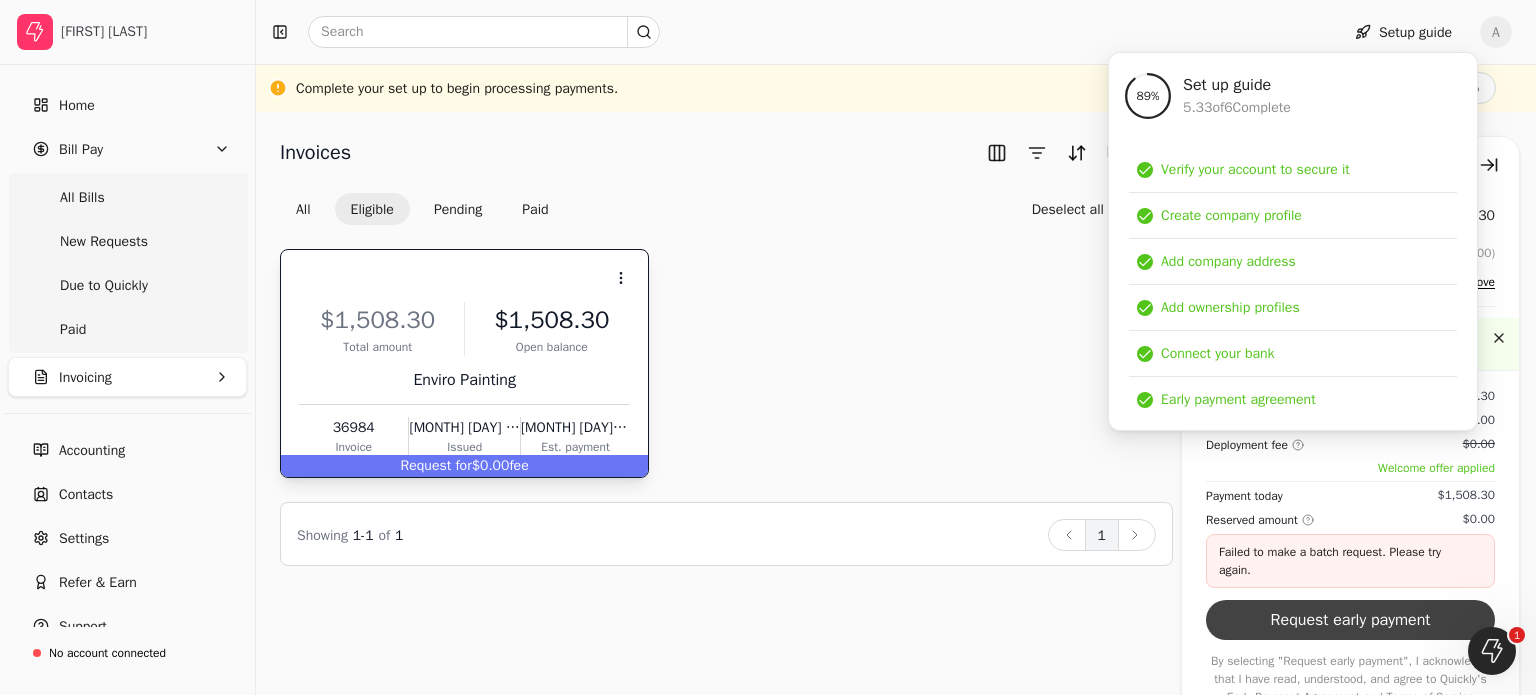 click on "Request early payment" at bounding box center (1350, 620) 